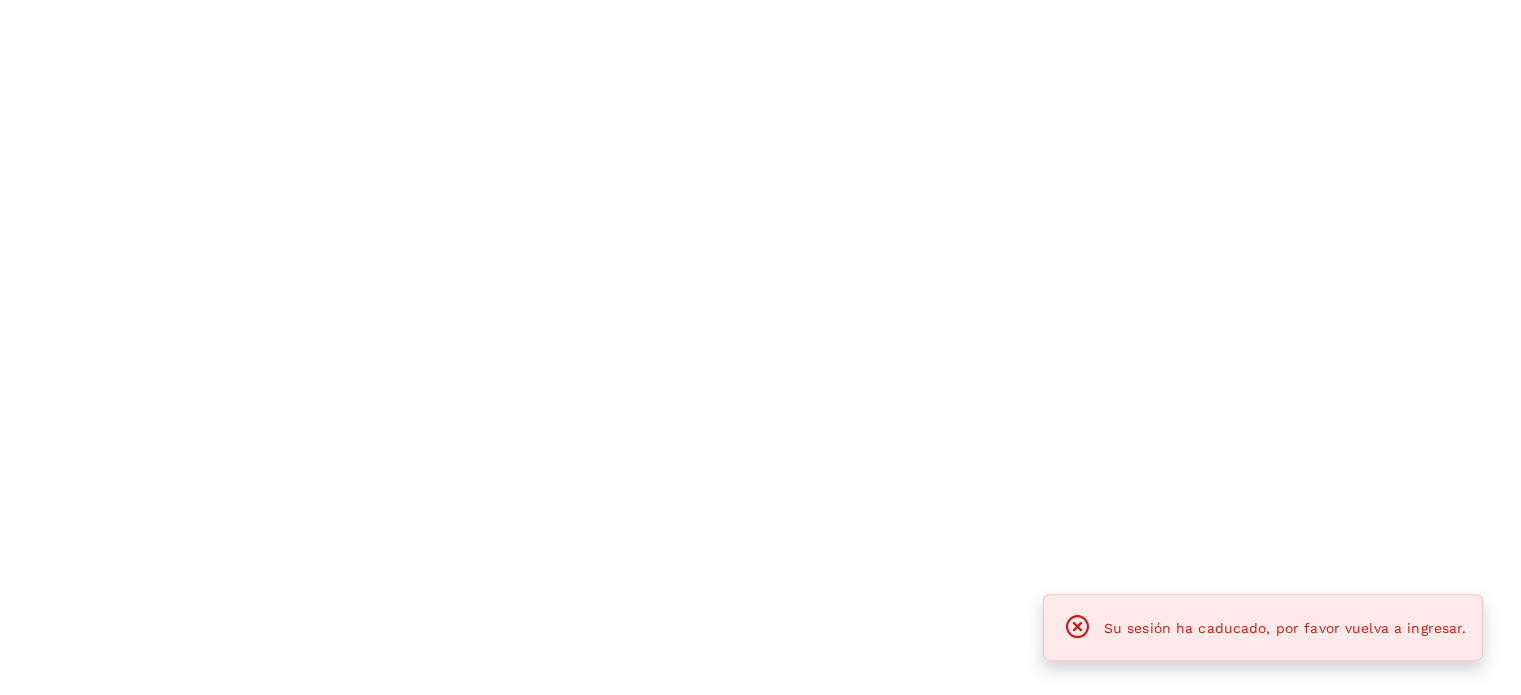 scroll, scrollTop: 0, scrollLeft: 0, axis: both 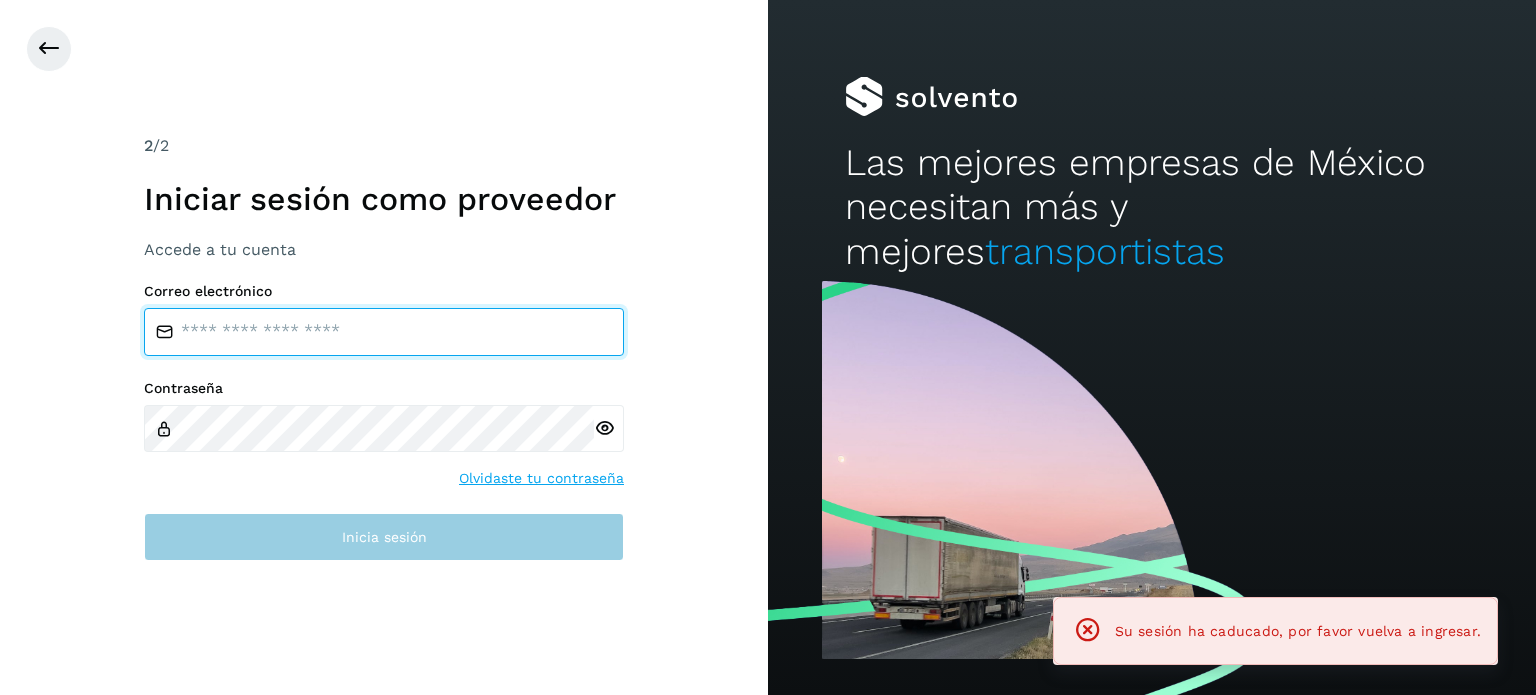 type on "**********" 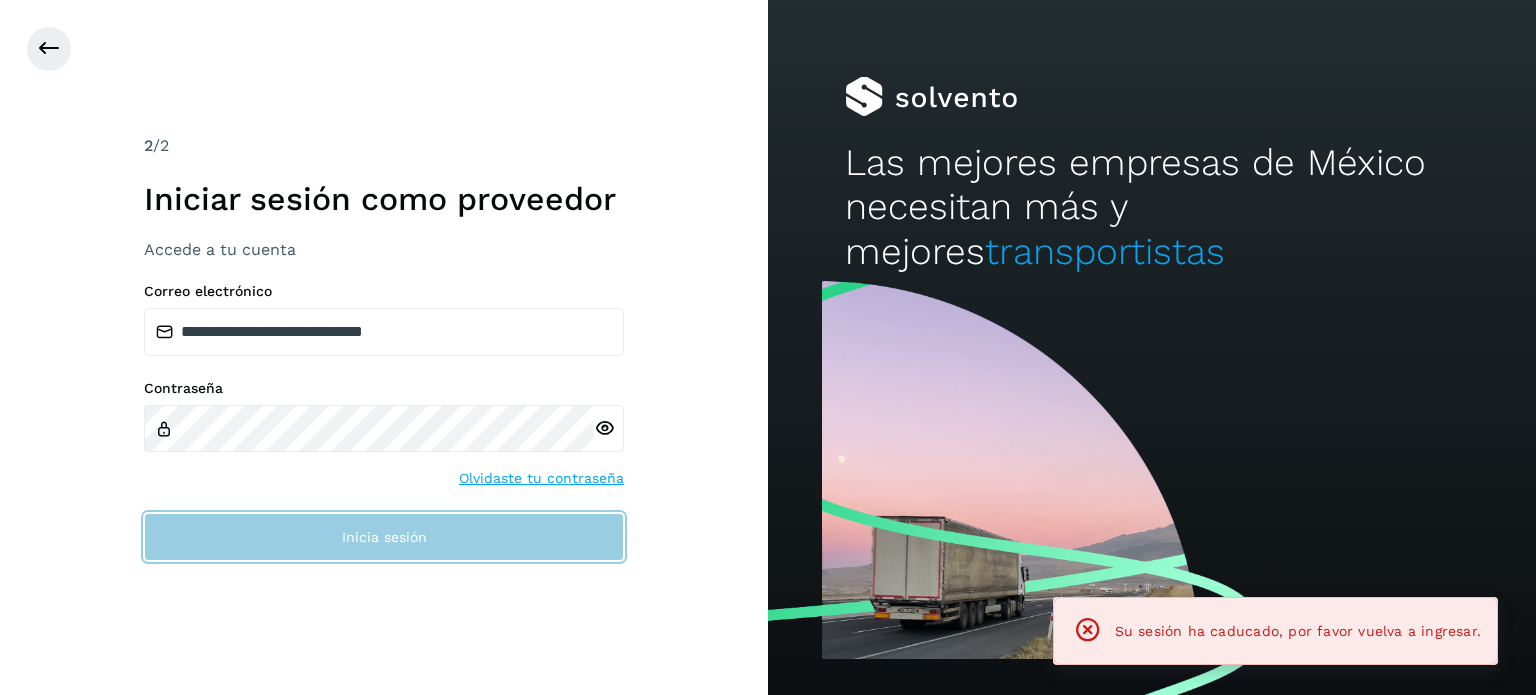 click on "Inicia sesión" 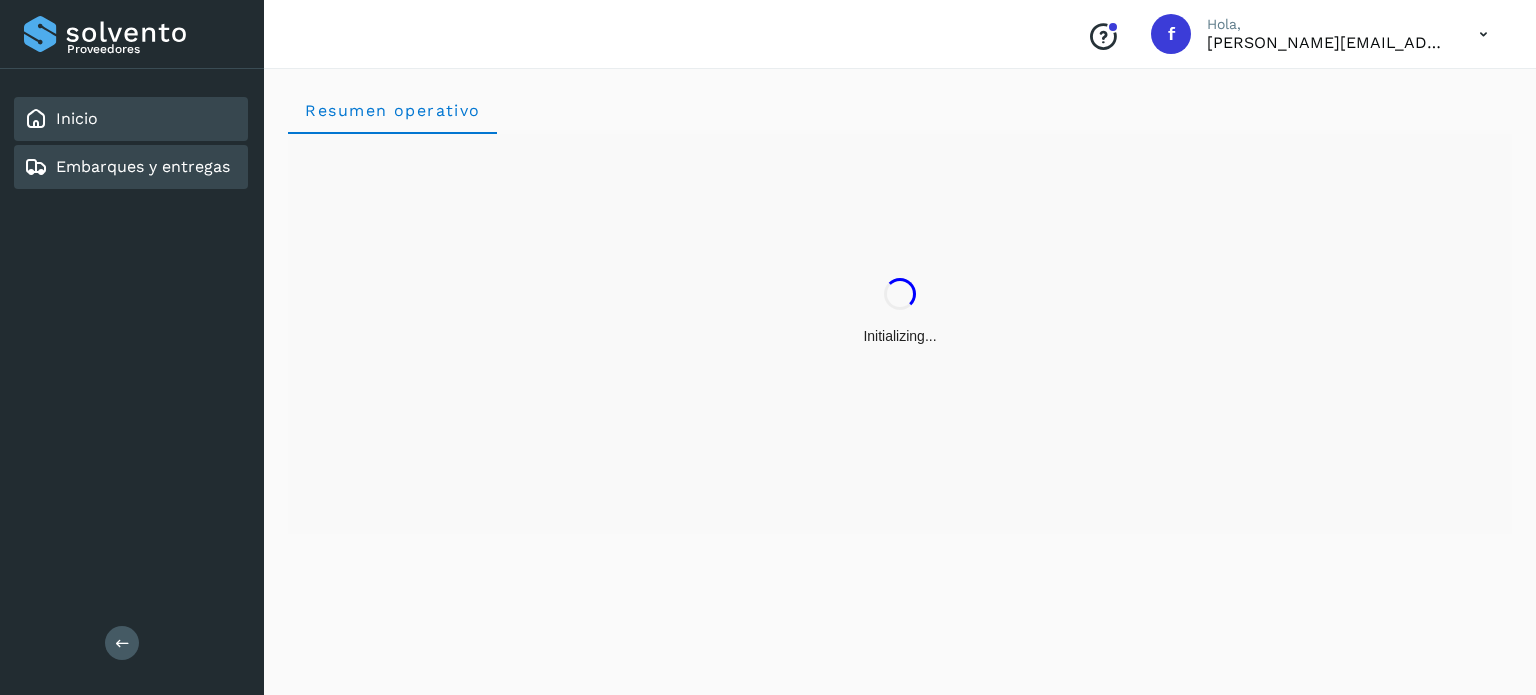 click on "Embarques y entregas" at bounding box center [143, 166] 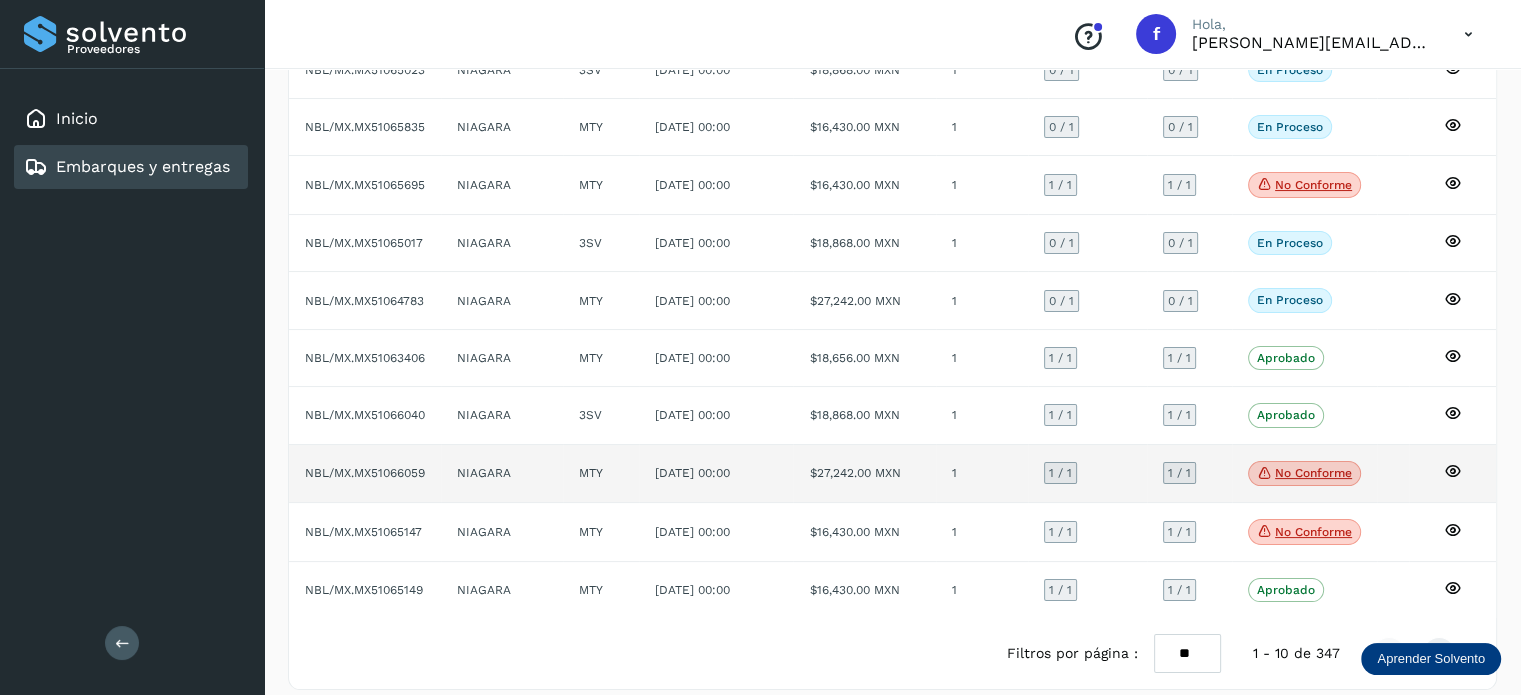 scroll, scrollTop: 229, scrollLeft: 0, axis: vertical 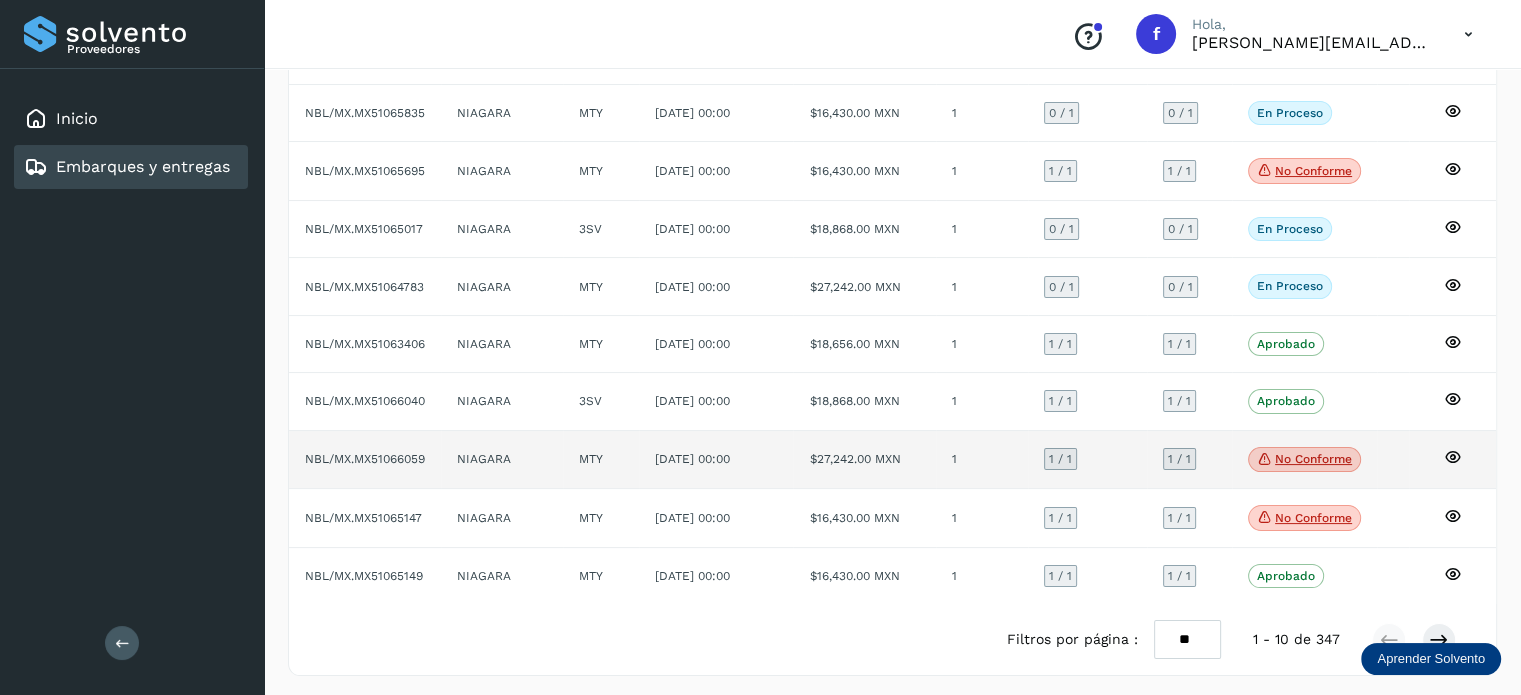 click on "No conforme" 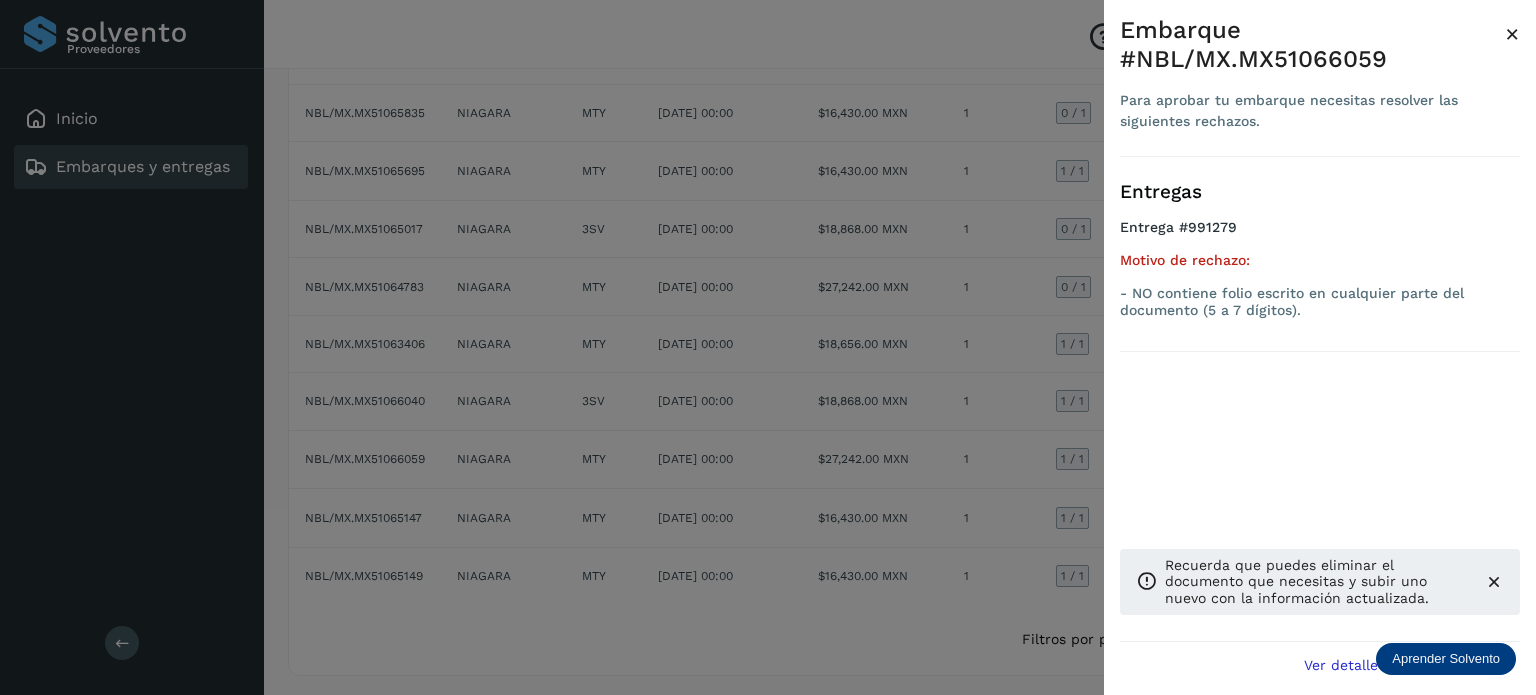 click on "×" at bounding box center (1512, 34) 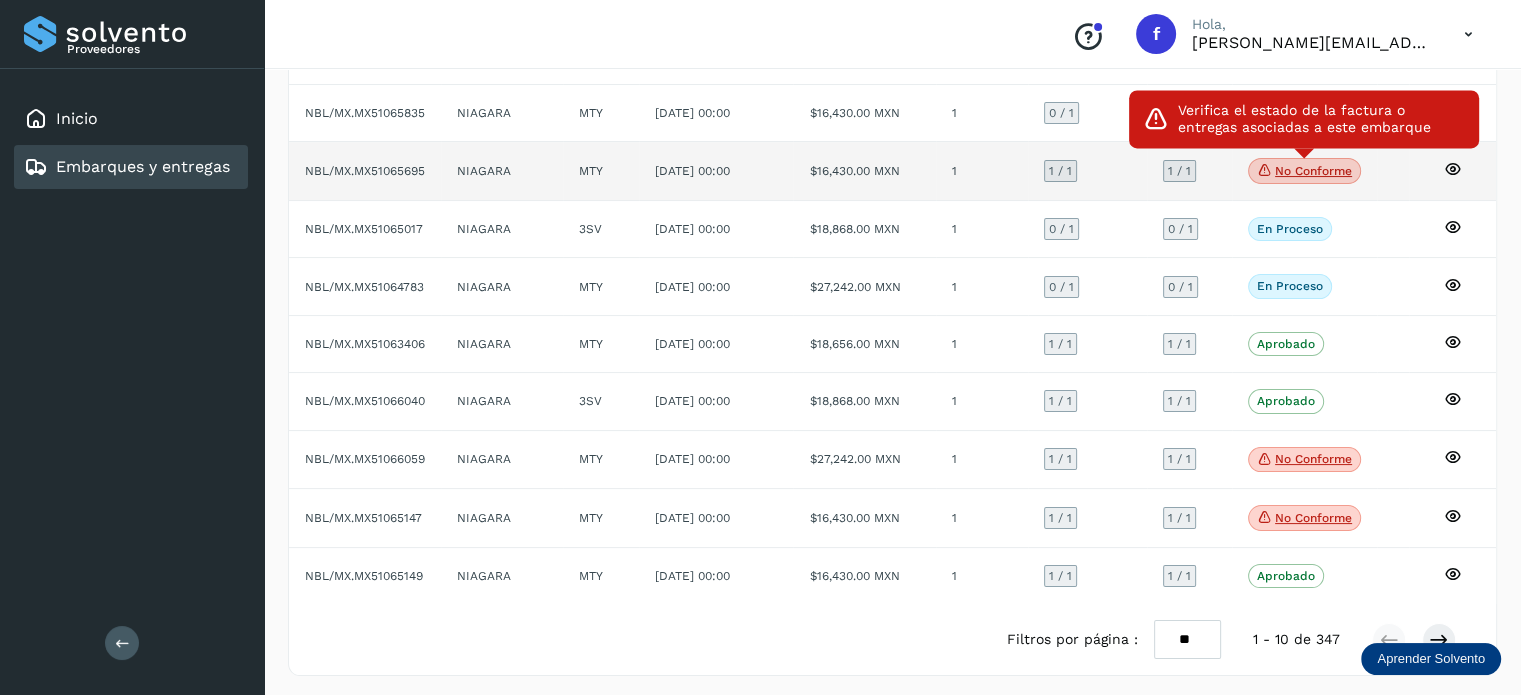click on "No conforme" 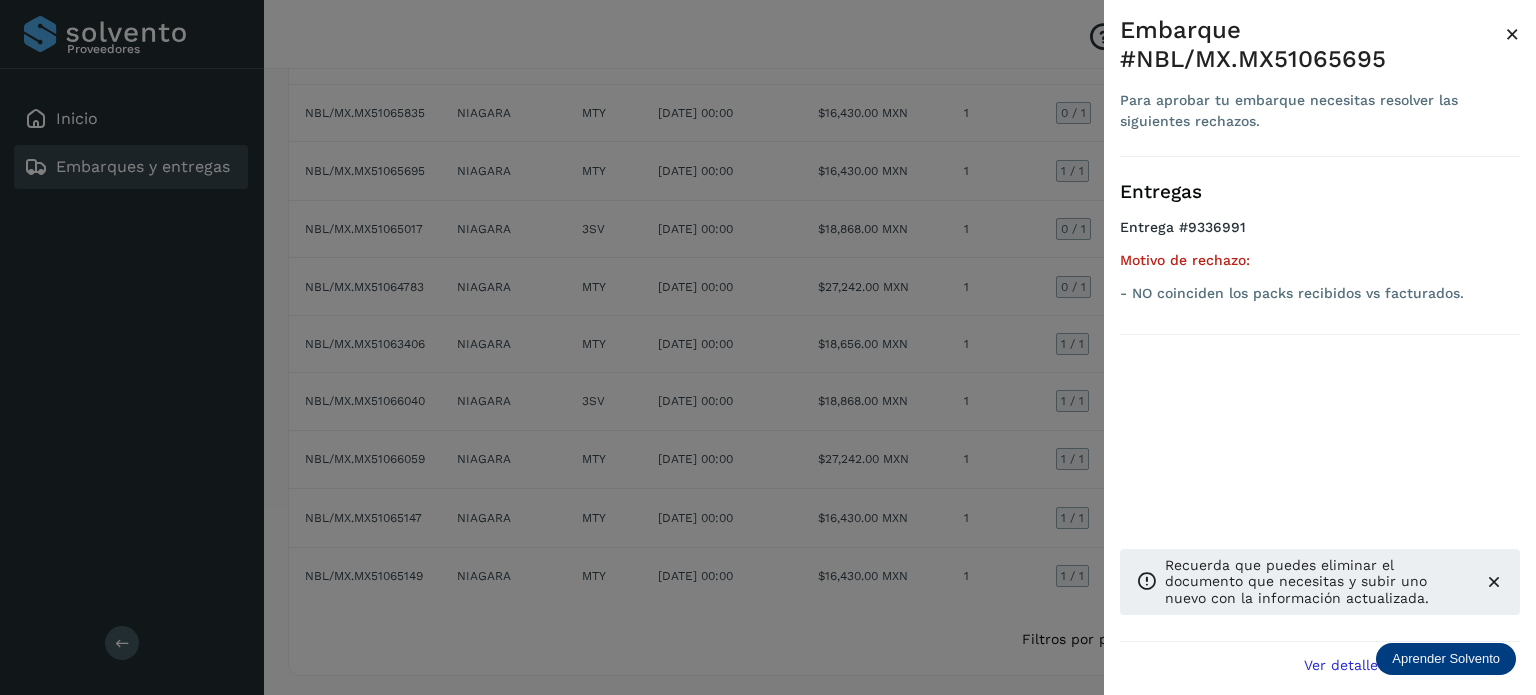 click on "×" at bounding box center (1512, 34) 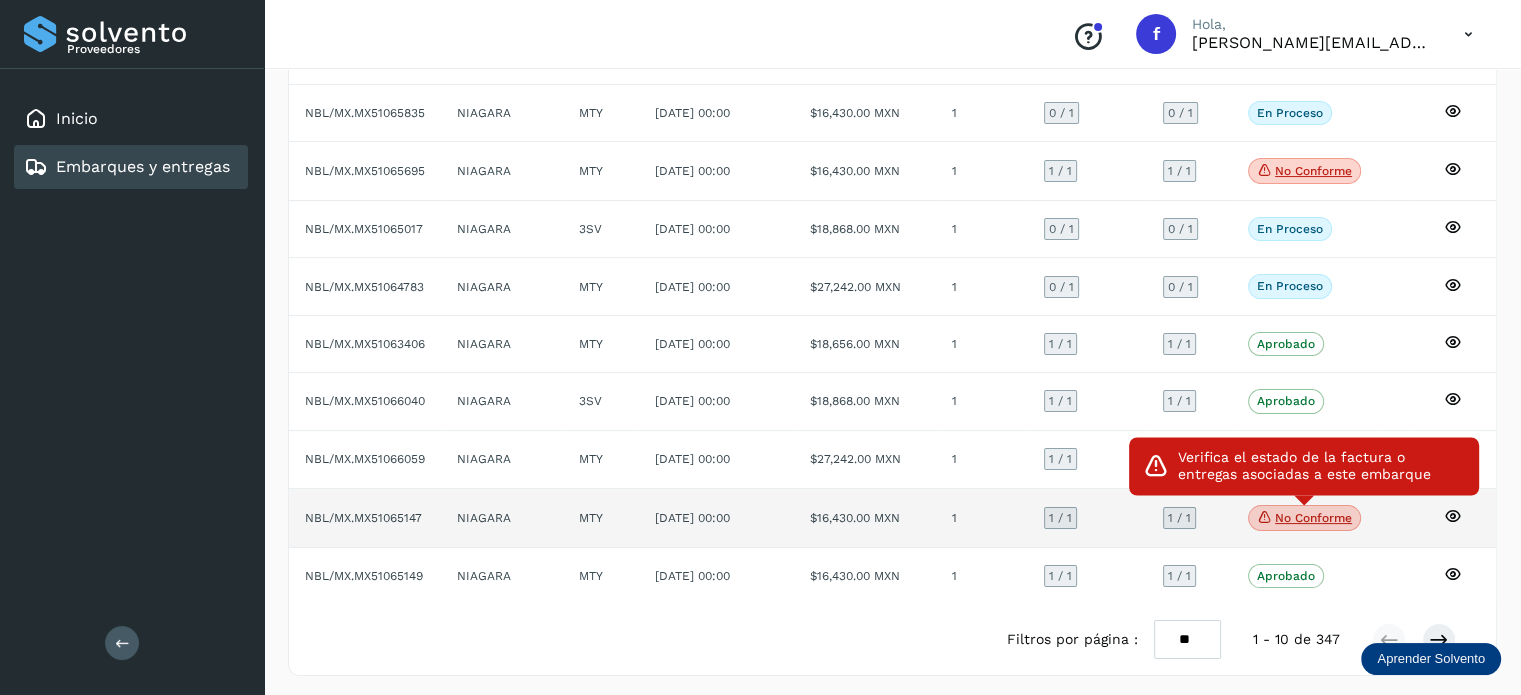 click on "No conforme" at bounding box center [1304, 518] 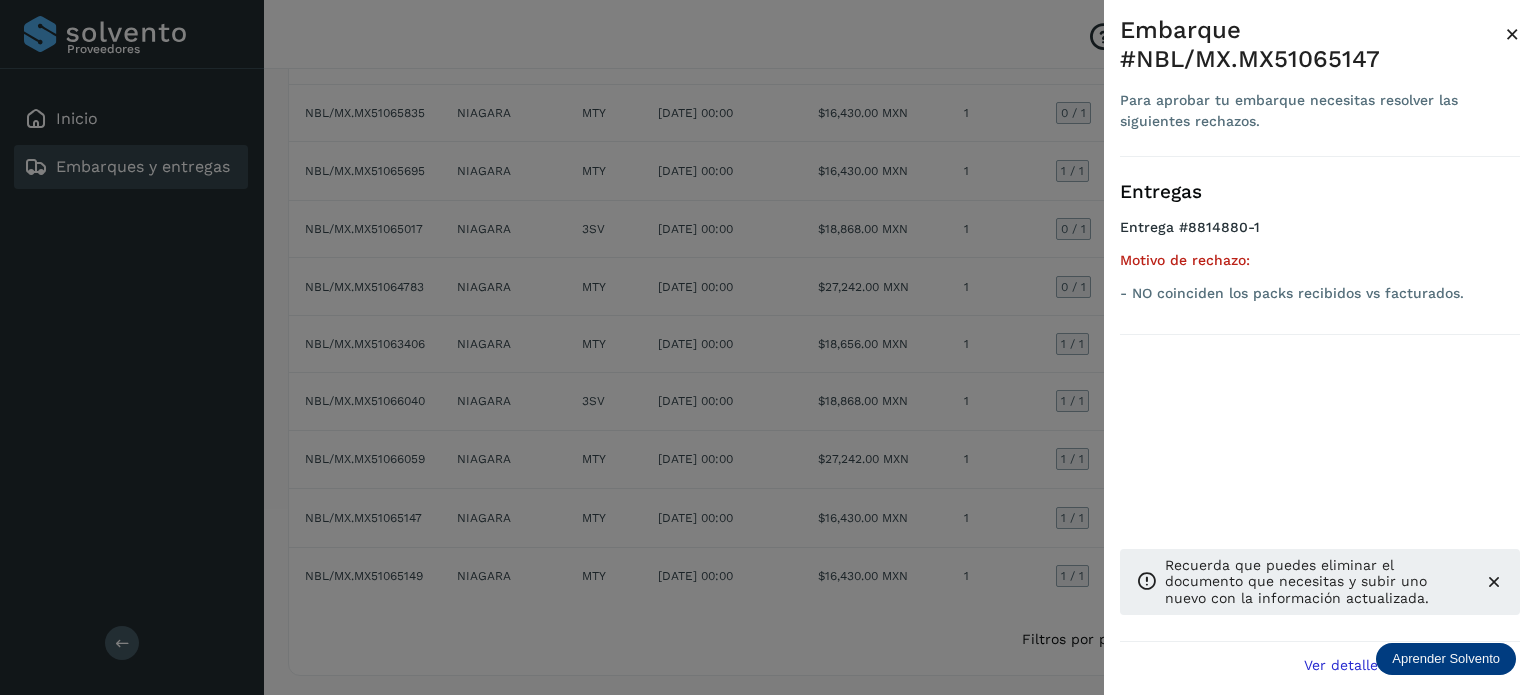 click on "×" at bounding box center [1512, 34] 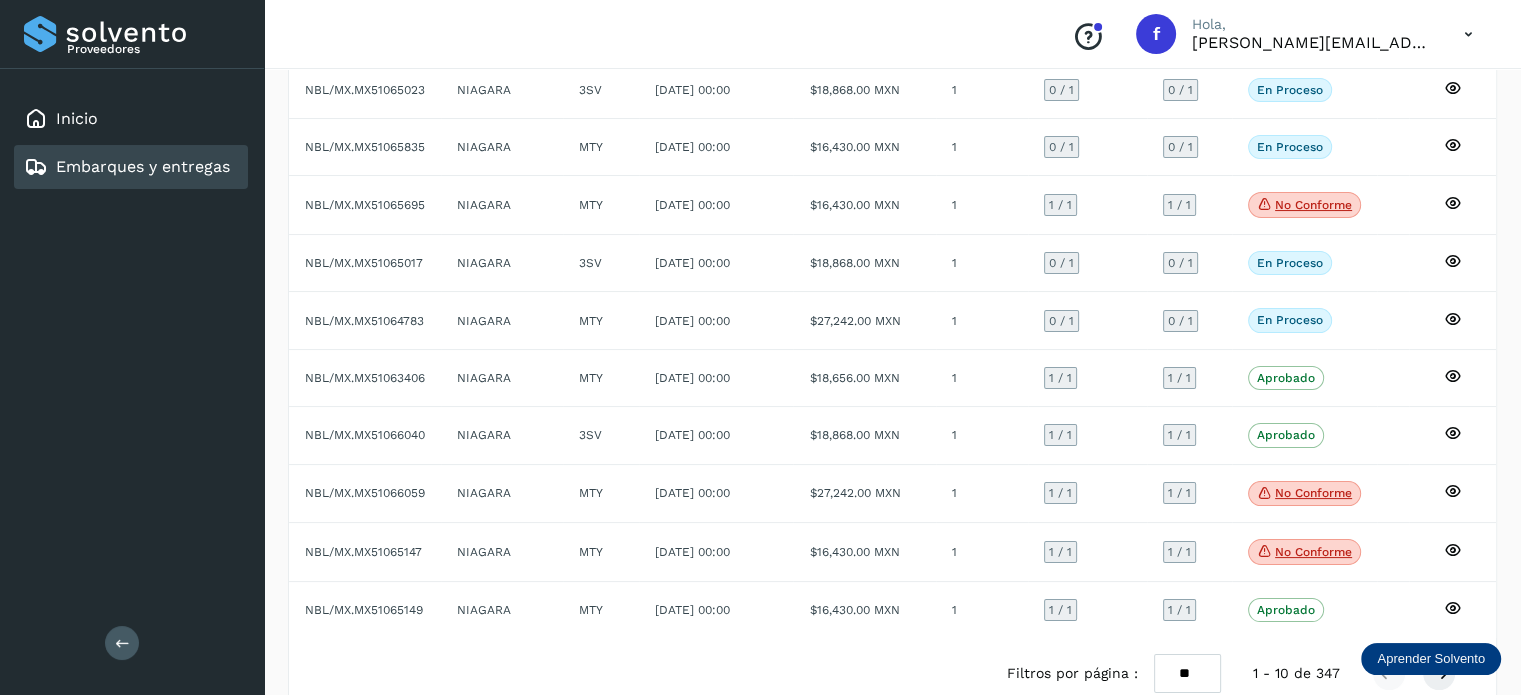 scroll, scrollTop: 229, scrollLeft: 0, axis: vertical 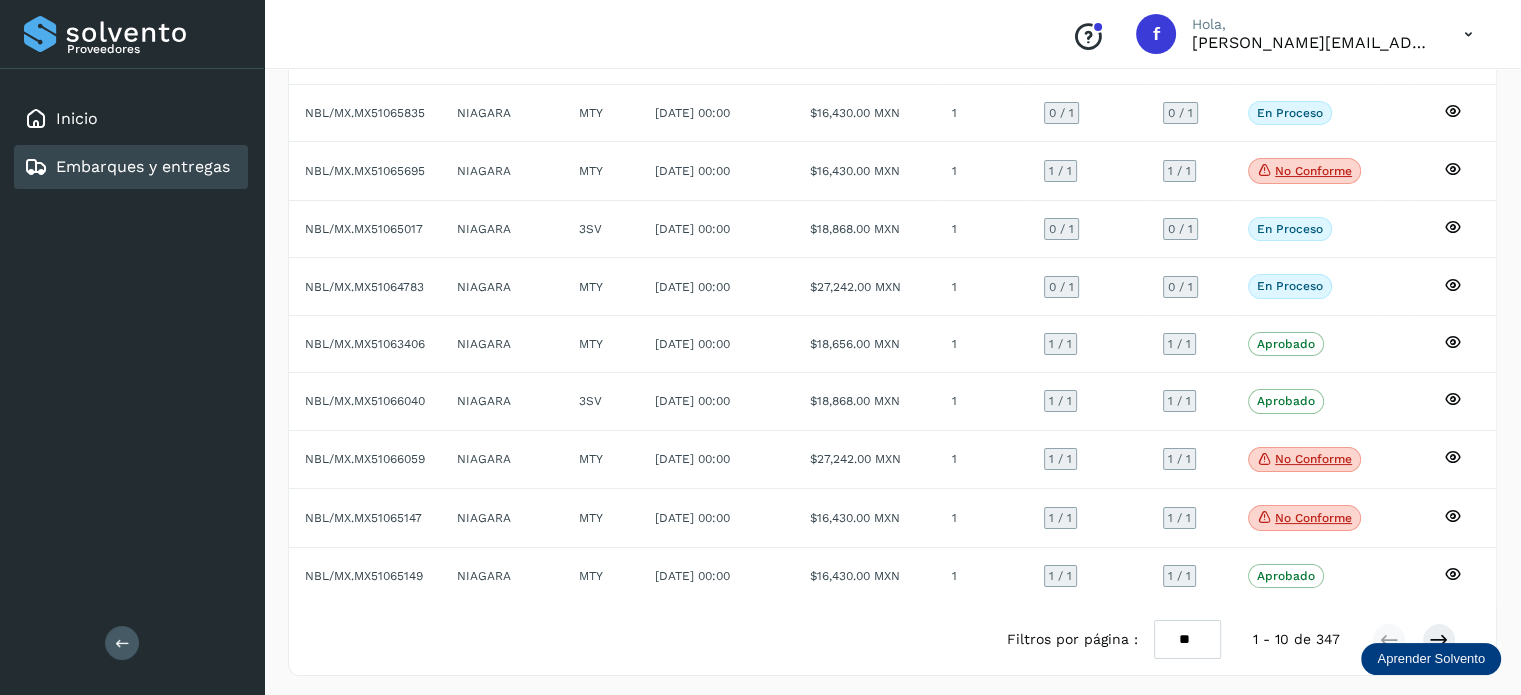 click on "** ** **" at bounding box center (1187, 639) 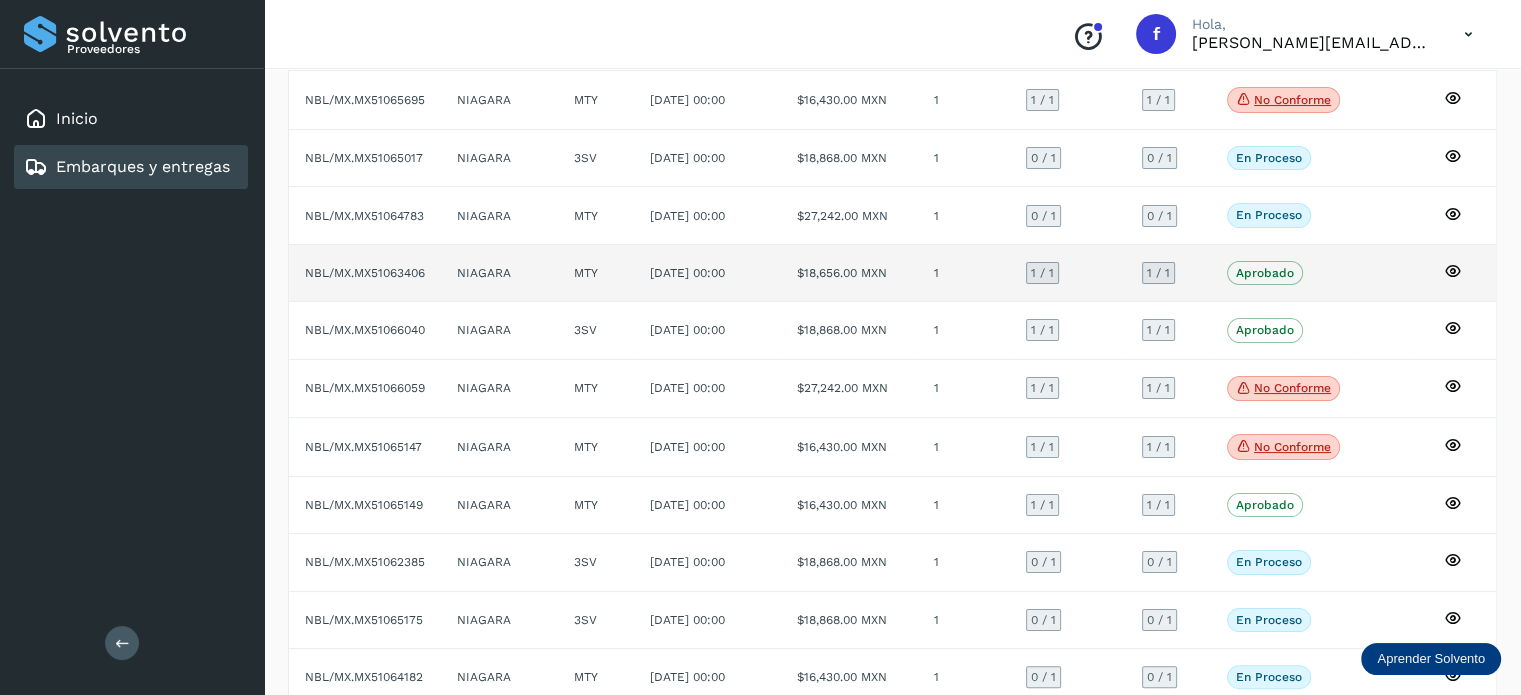 scroll, scrollTop: 400, scrollLeft: 0, axis: vertical 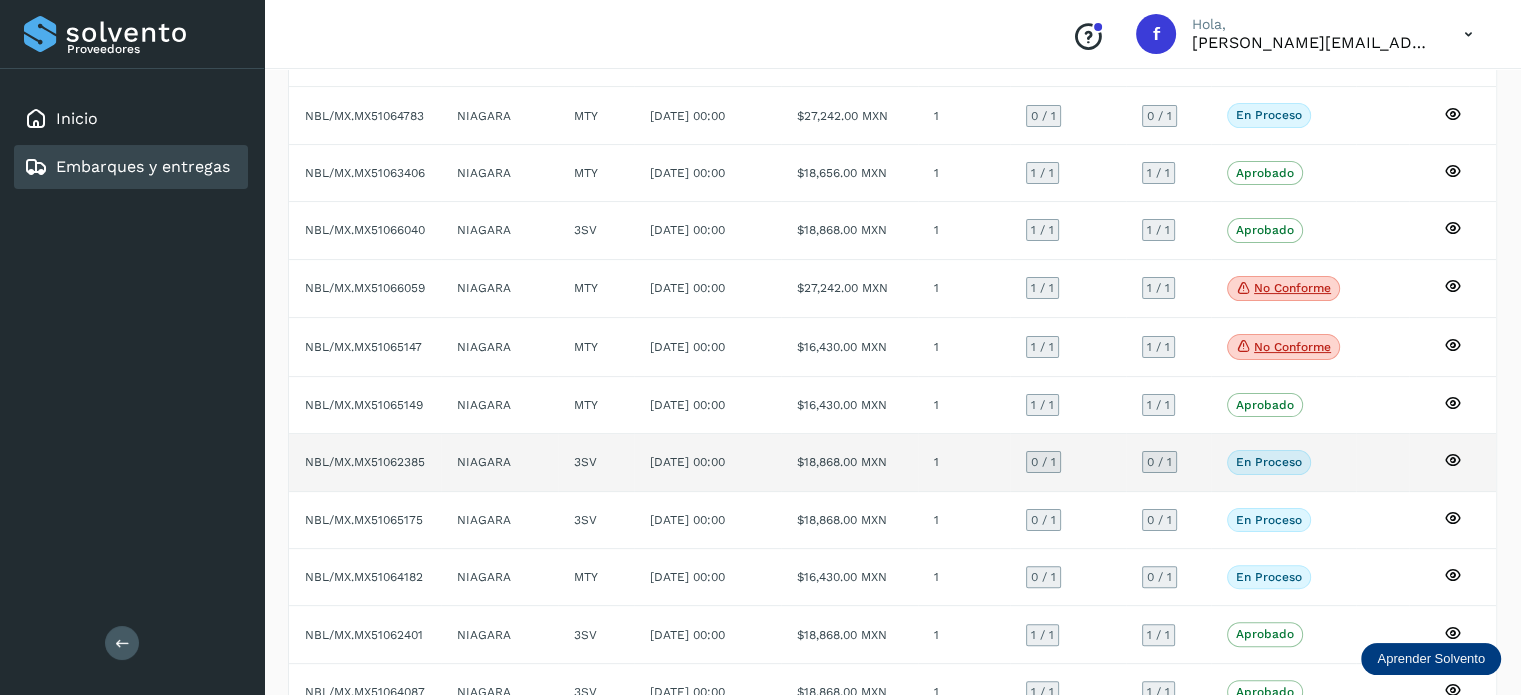 click on "NBL/MX.MX51062385" 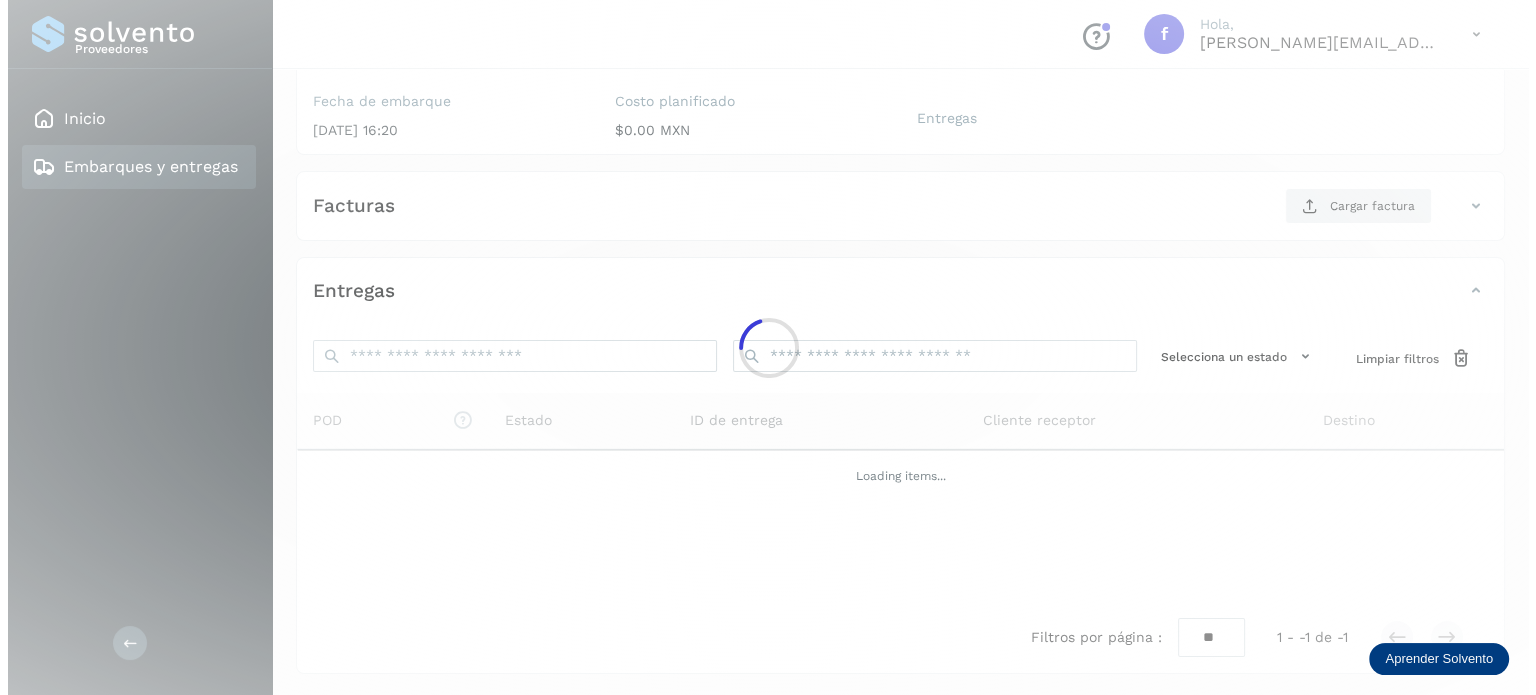 scroll, scrollTop: 252, scrollLeft: 0, axis: vertical 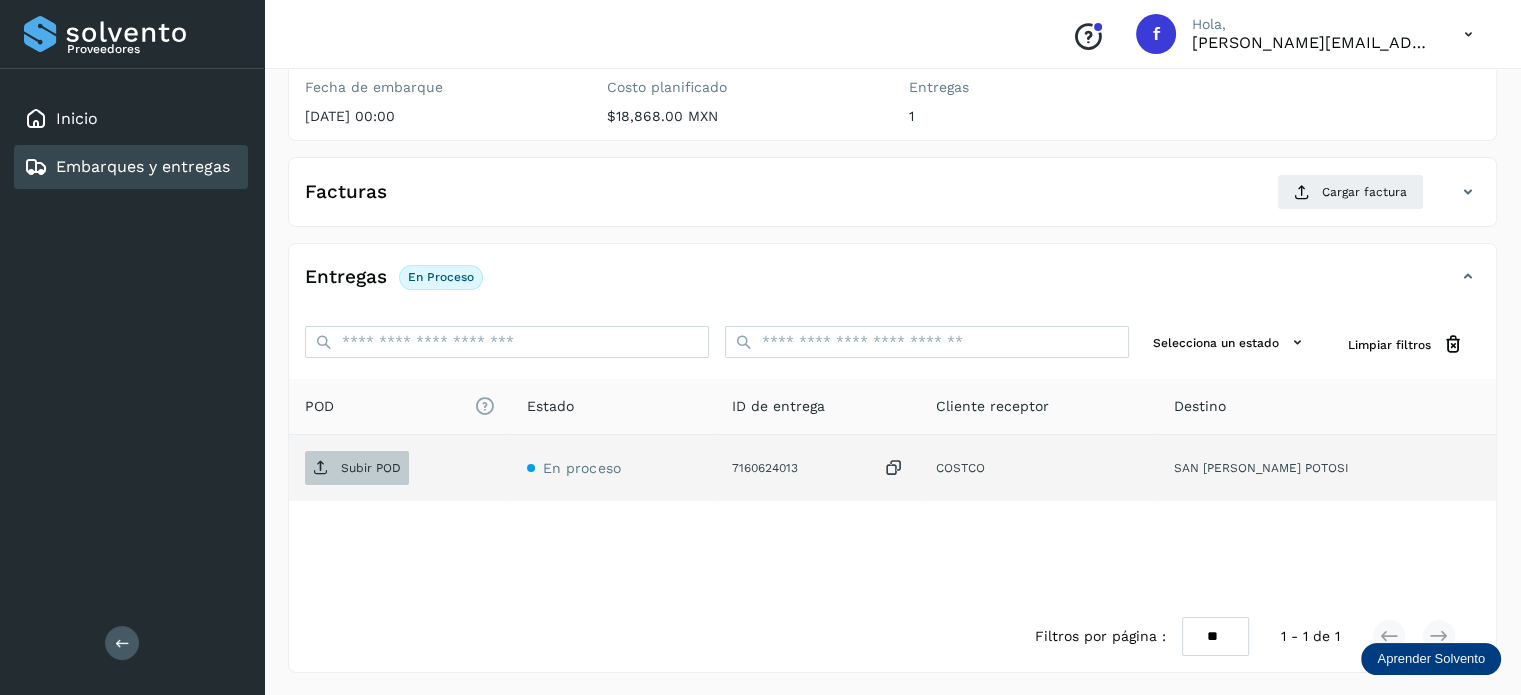 click on "Subir POD" at bounding box center [357, 468] 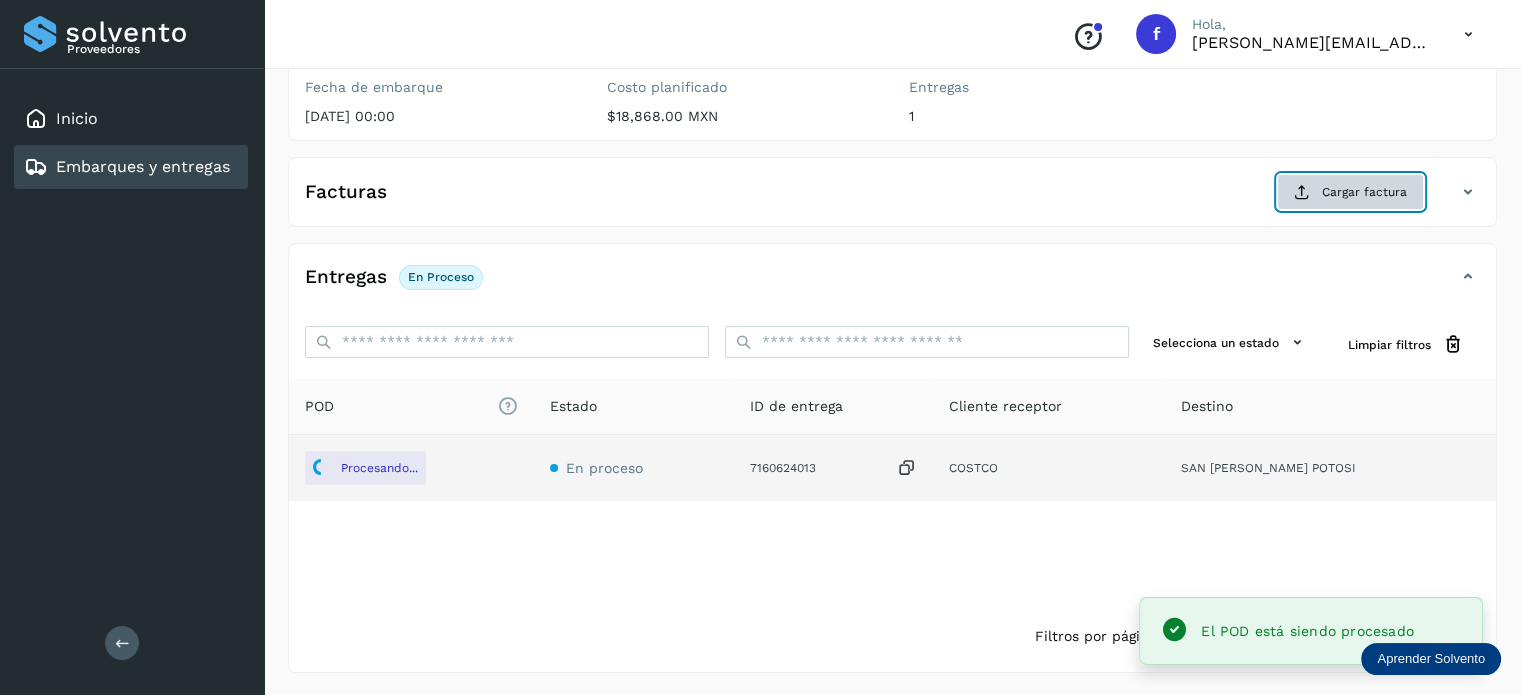 click on "Cargar factura" at bounding box center (1350, 192) 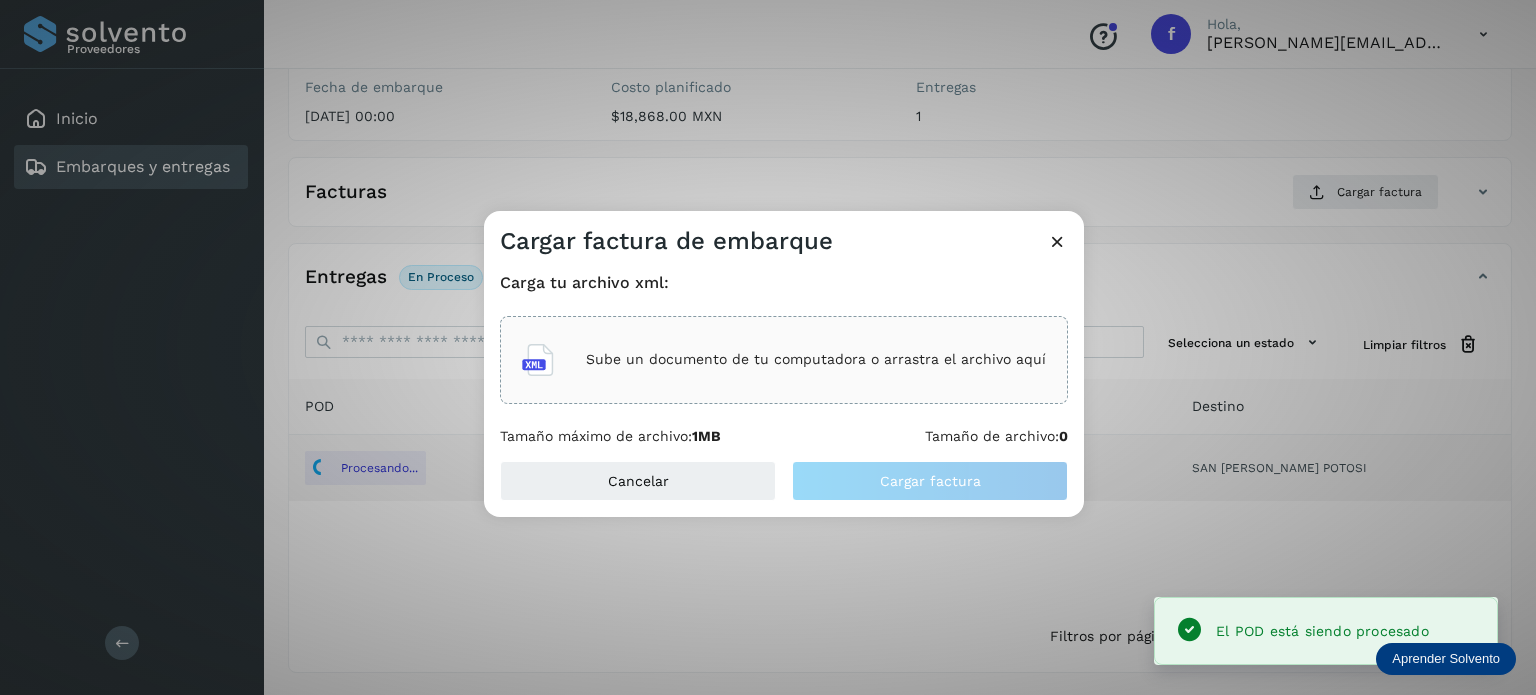 click on "Sube un documento de tu computadora o arrastra el archivo aquí" 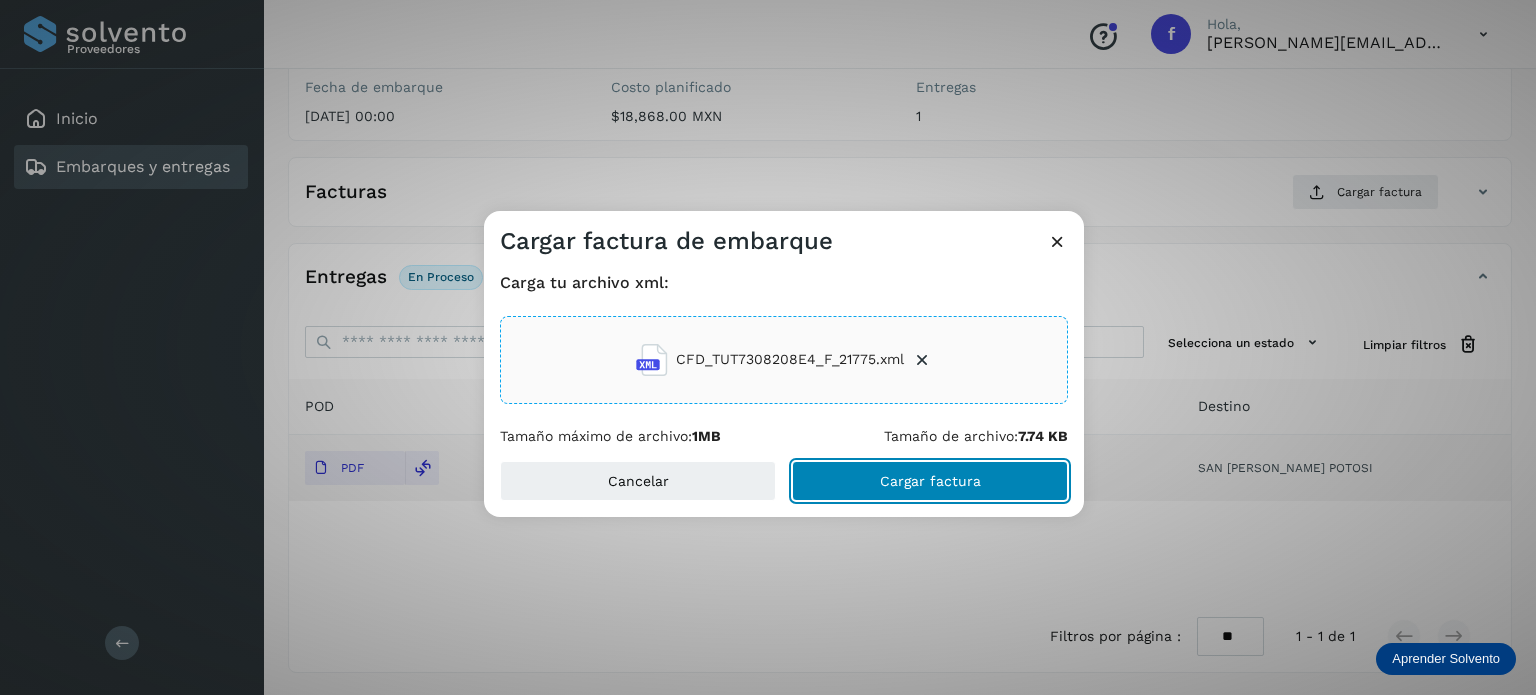click on "Cargar factura" 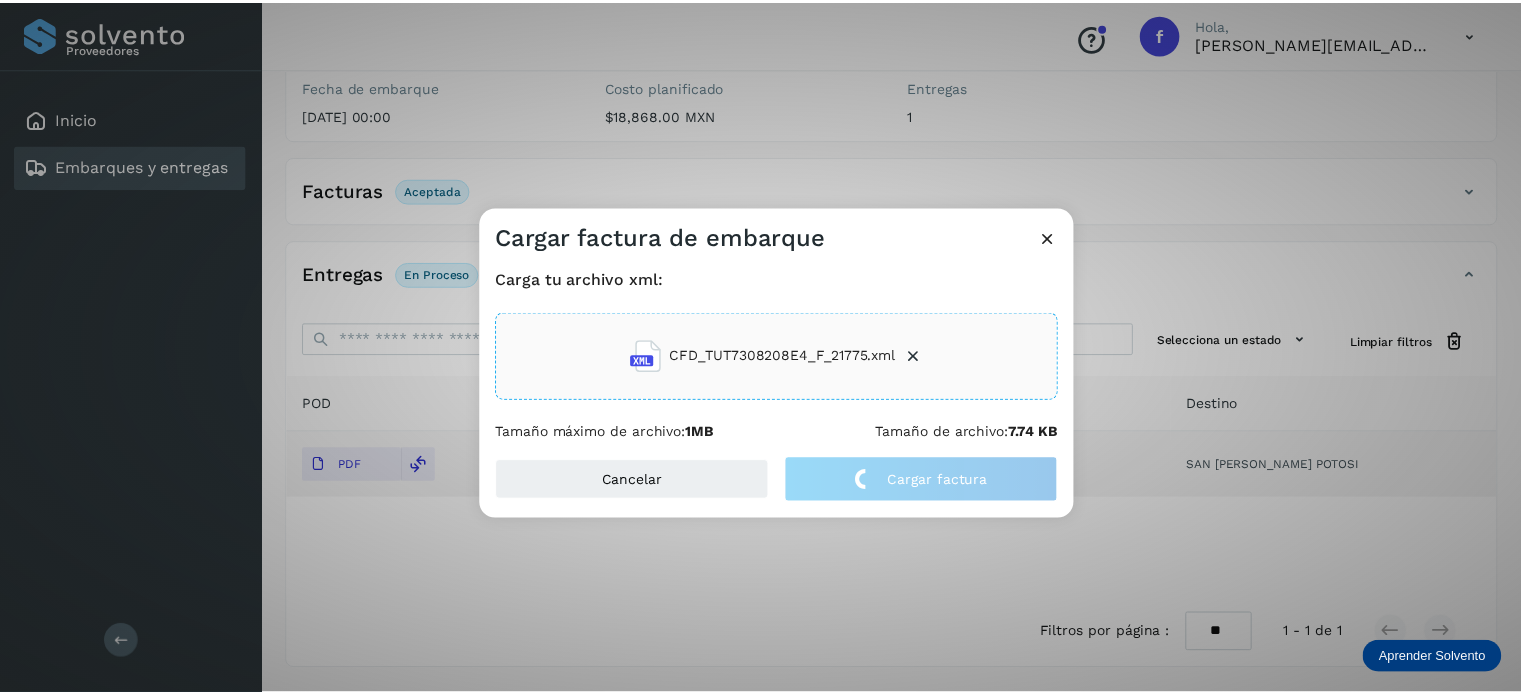 scroll, scrollTop: 250, scrollLeft: 0, axis: vertical 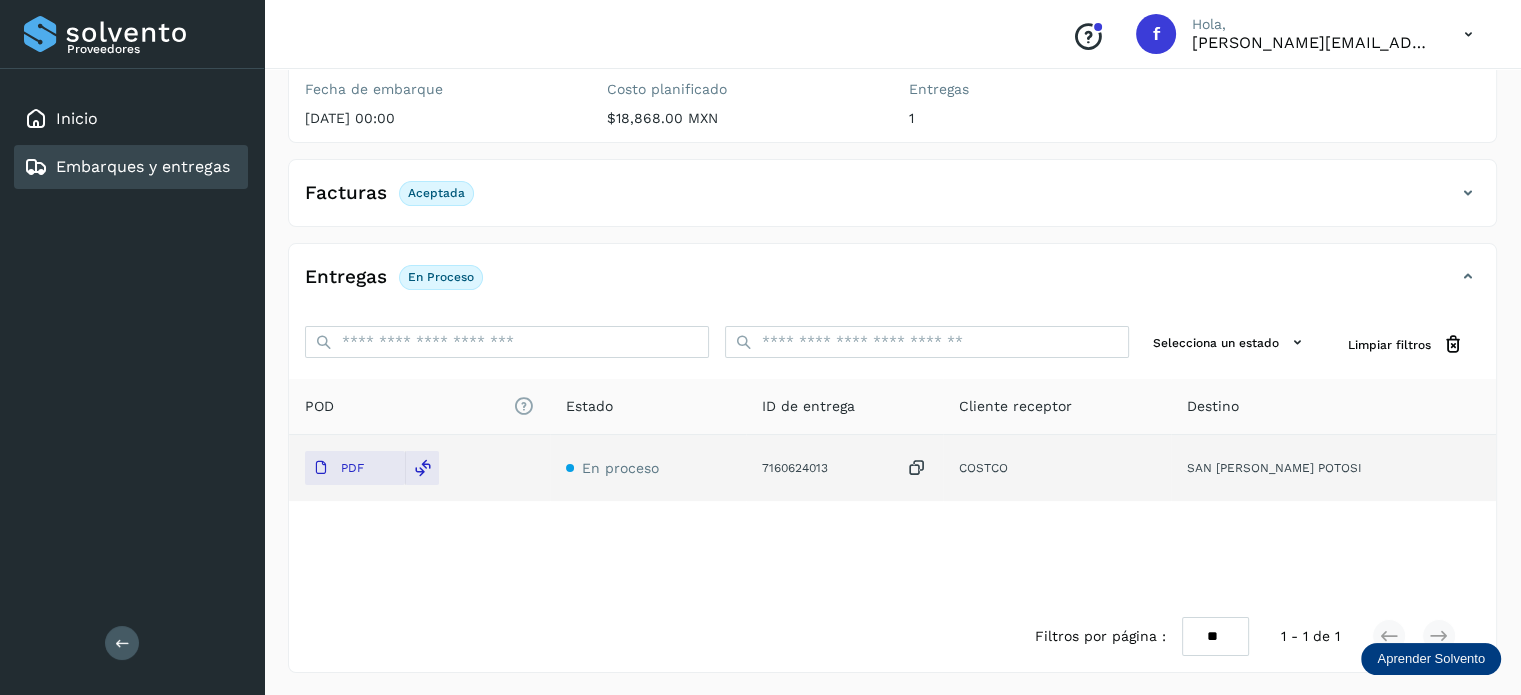 click on "Embarques y entregas" at bounding box center [143, 166] 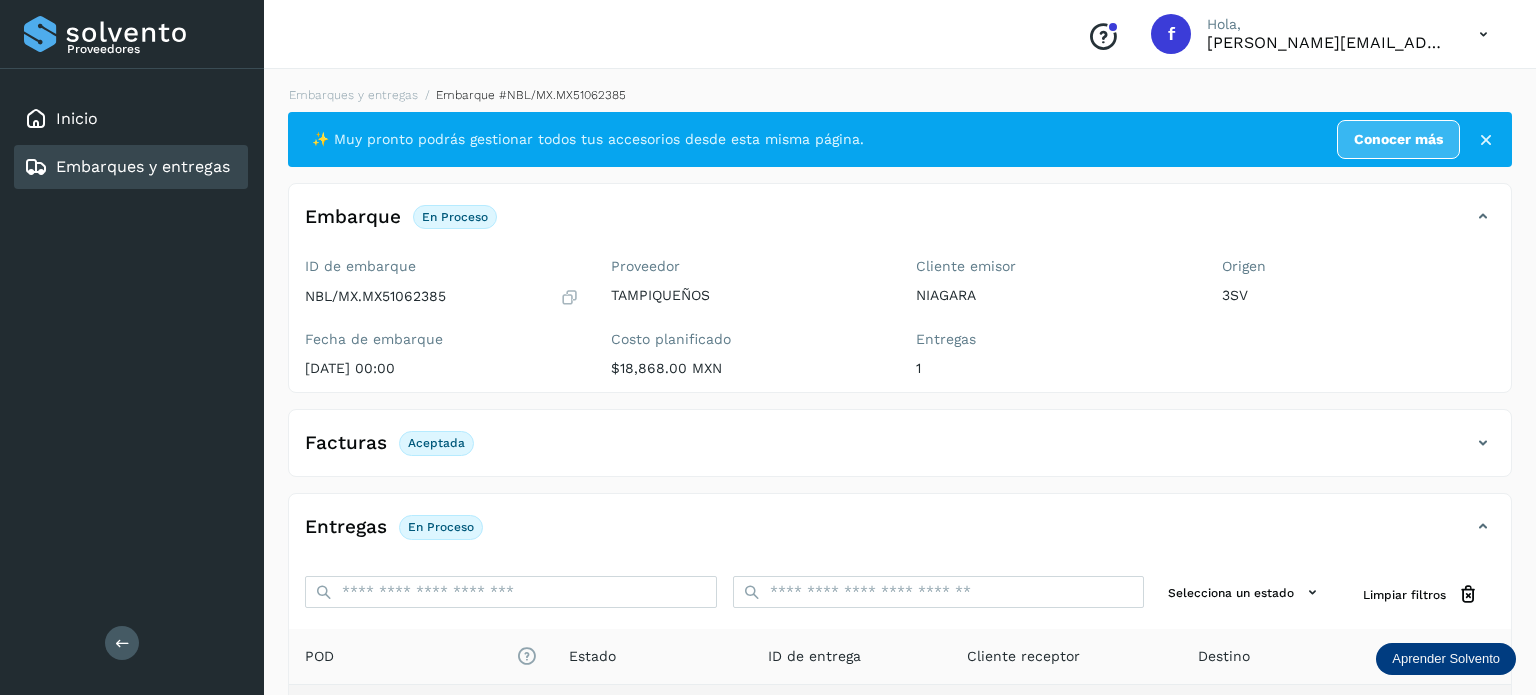 select on "**" 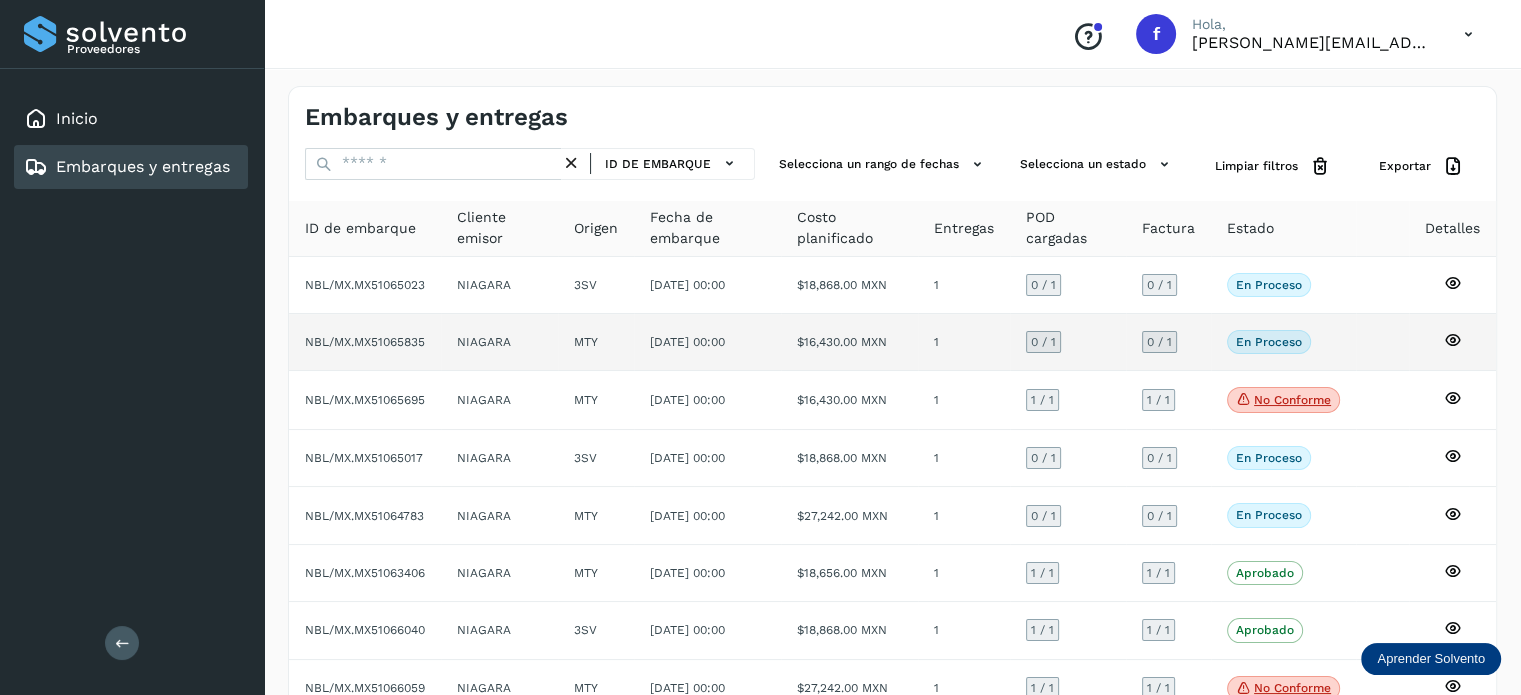 click on "NBL/MX.MX51065835" 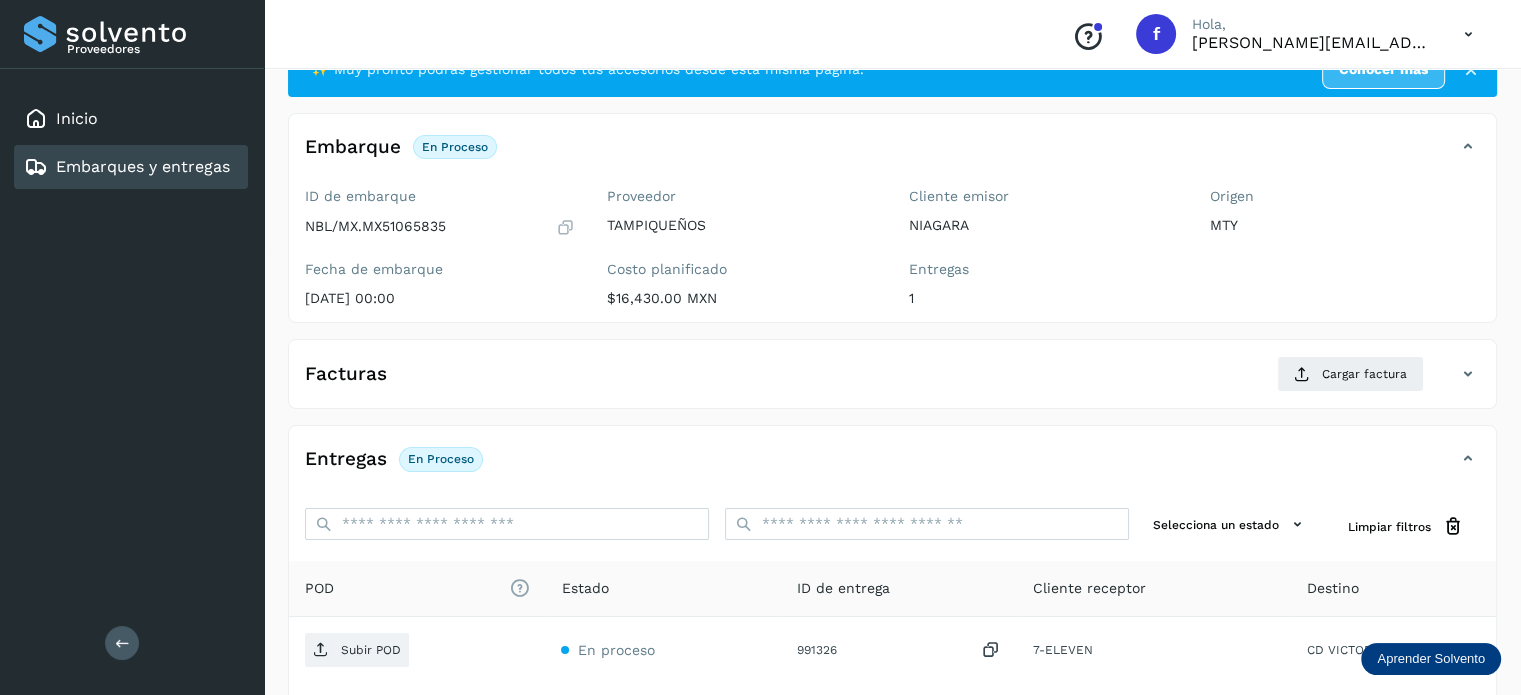 scroll, scrollTop: 100, scrollLeft: 0, axis: vertical 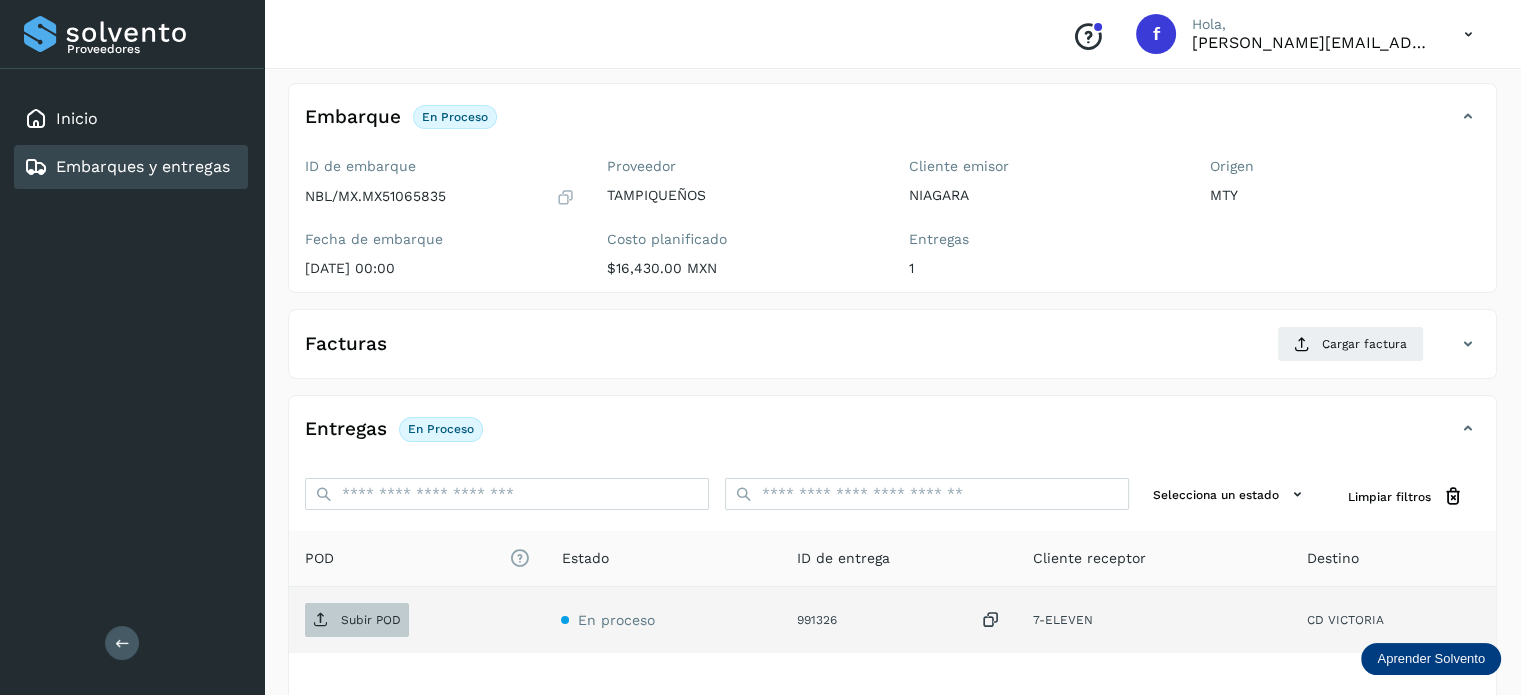 click on "Subir POD" at bounding box center (371, 620) 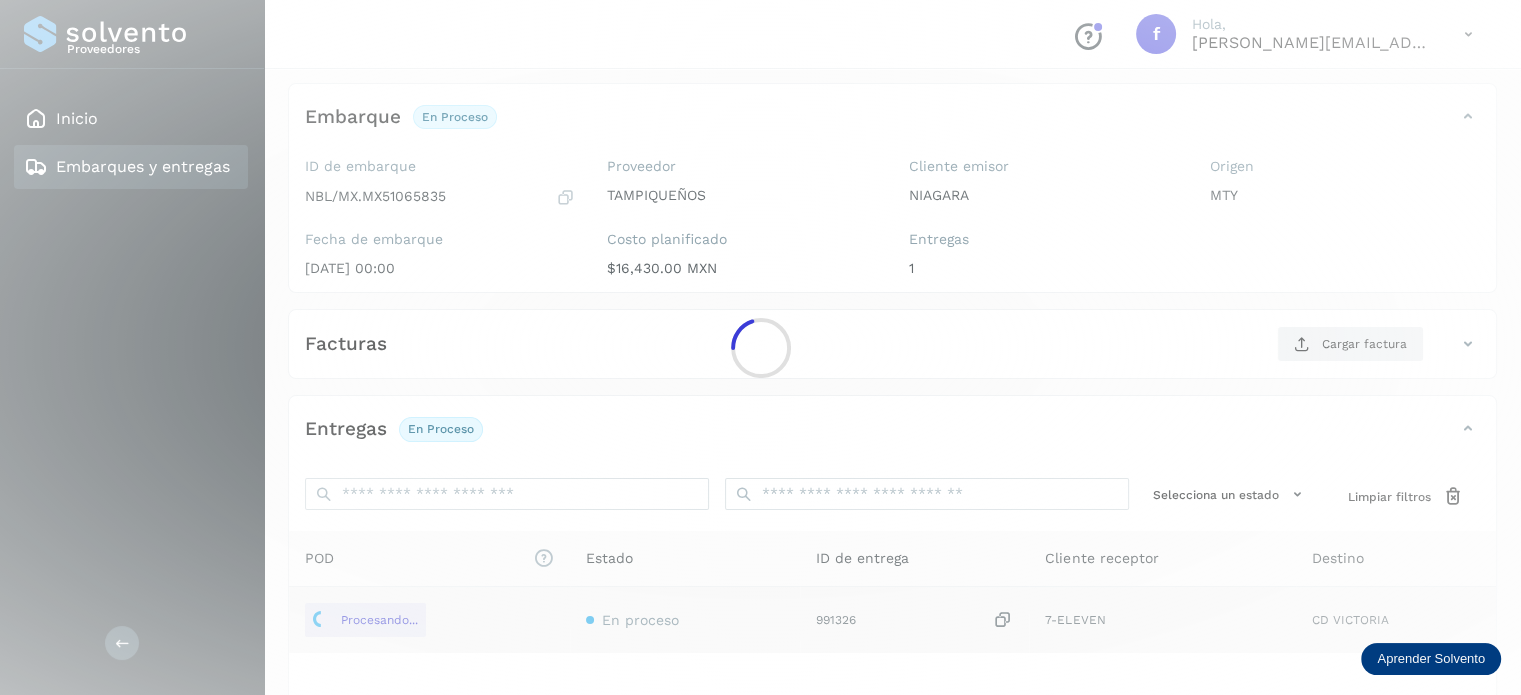 click 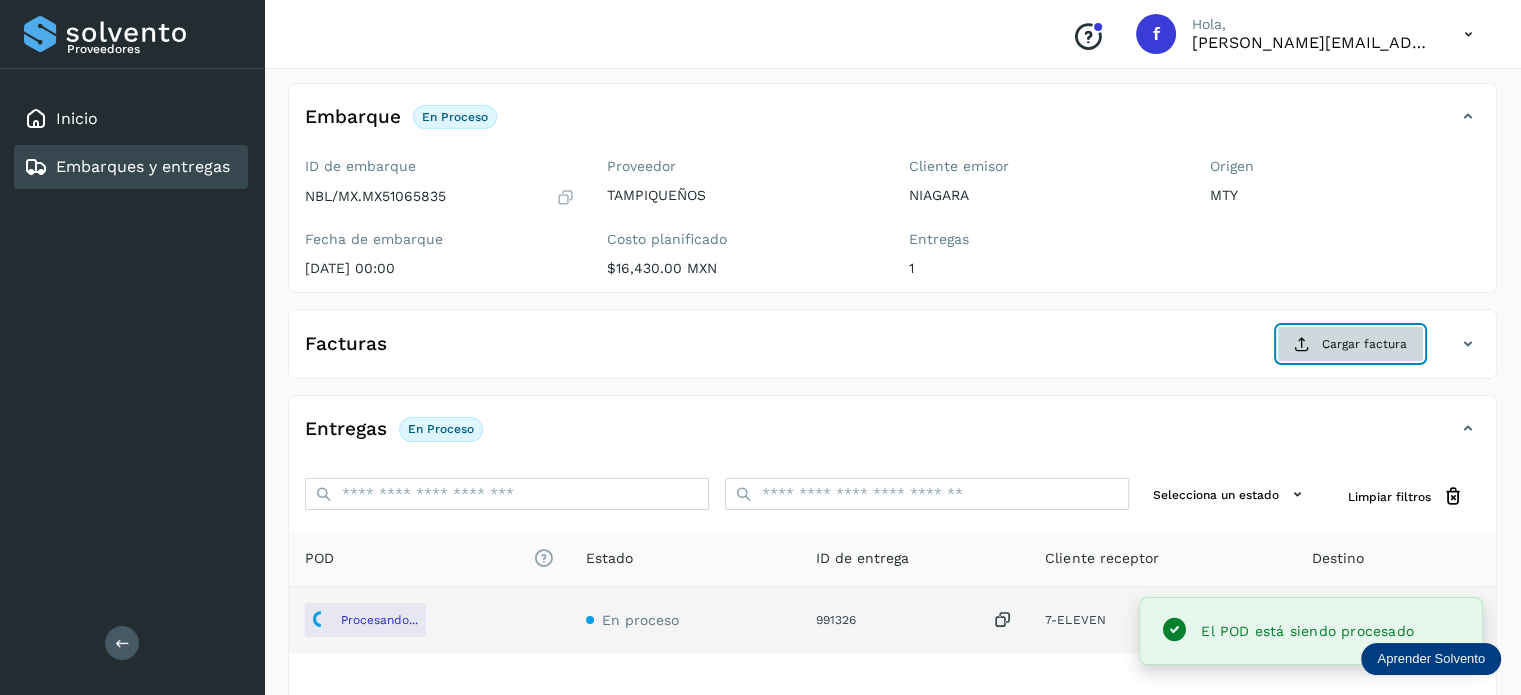click at bounding box center [1302, 344] 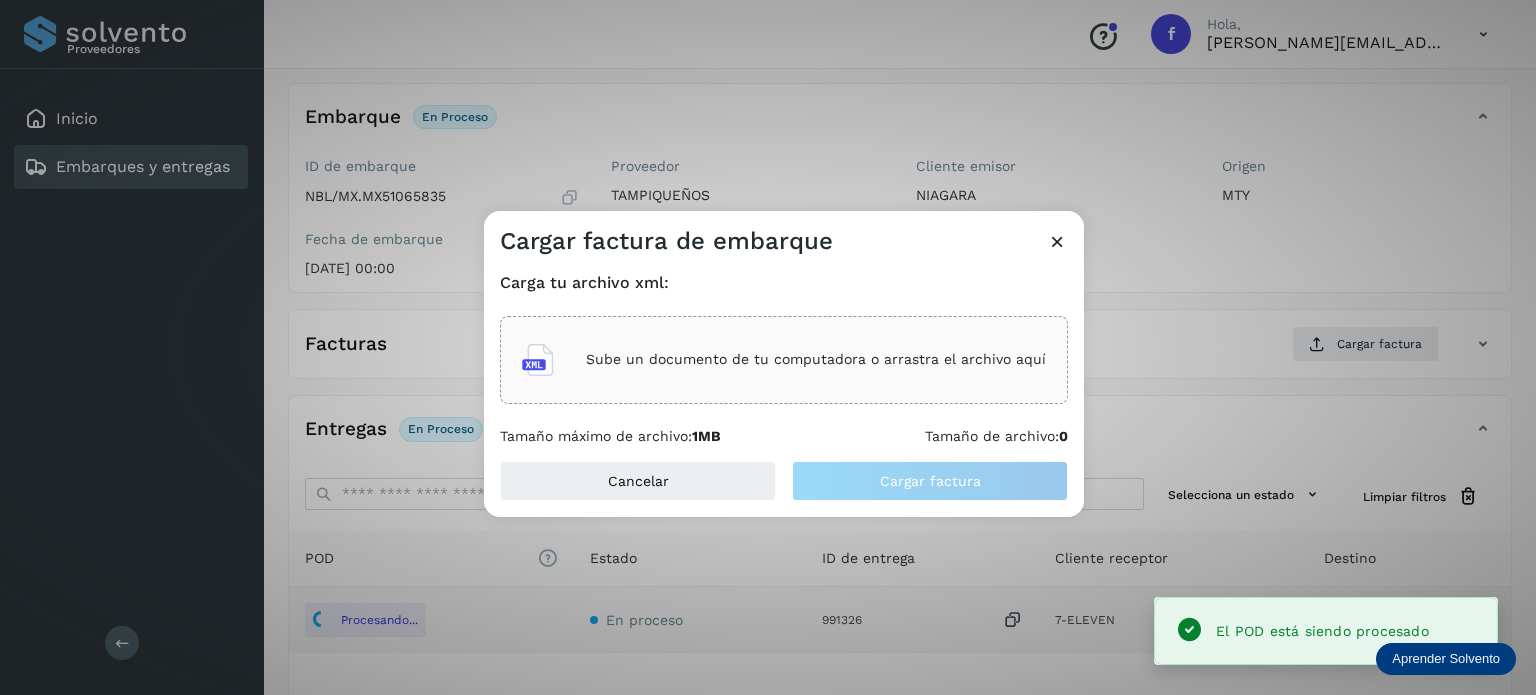 click on "Sube un documento de tu computadora o arrastra el archivo aquí" at bounding box center (816, 359) 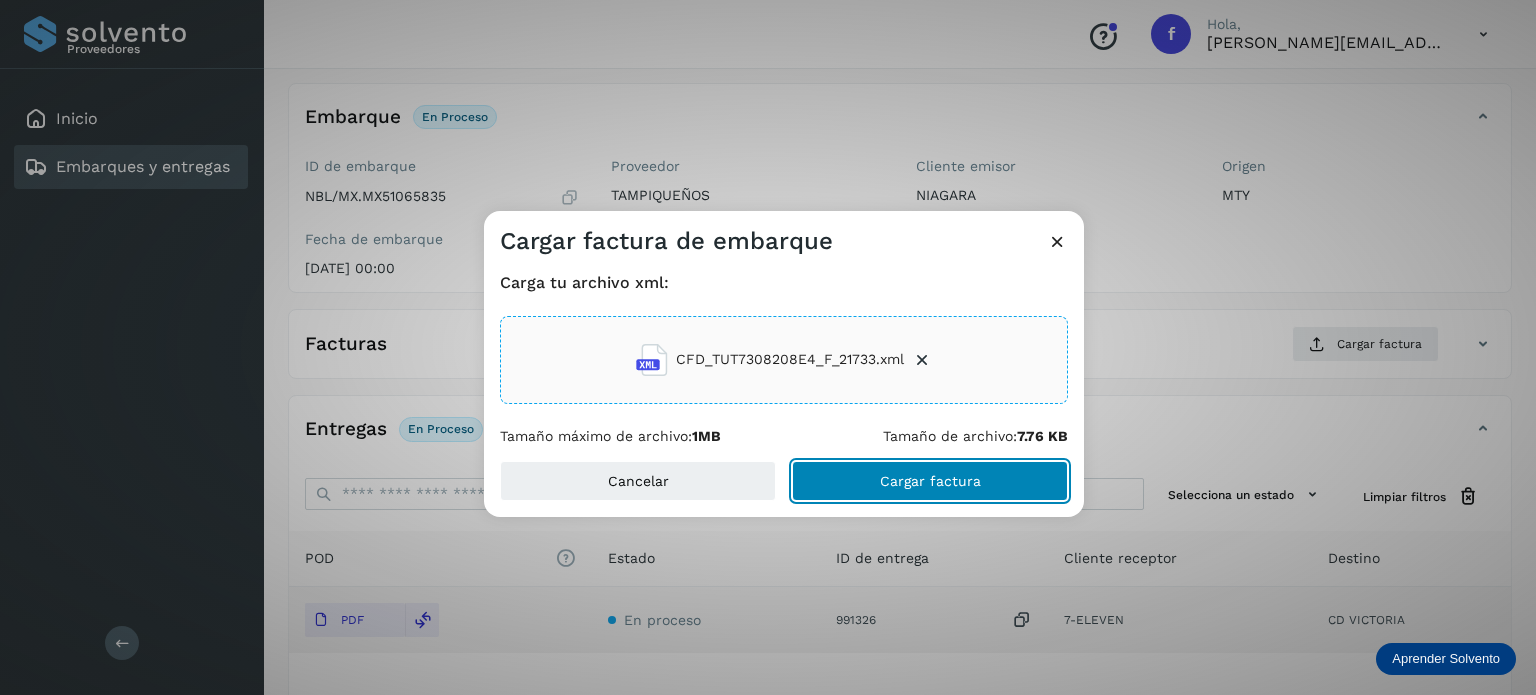 click on "Cargar factura" 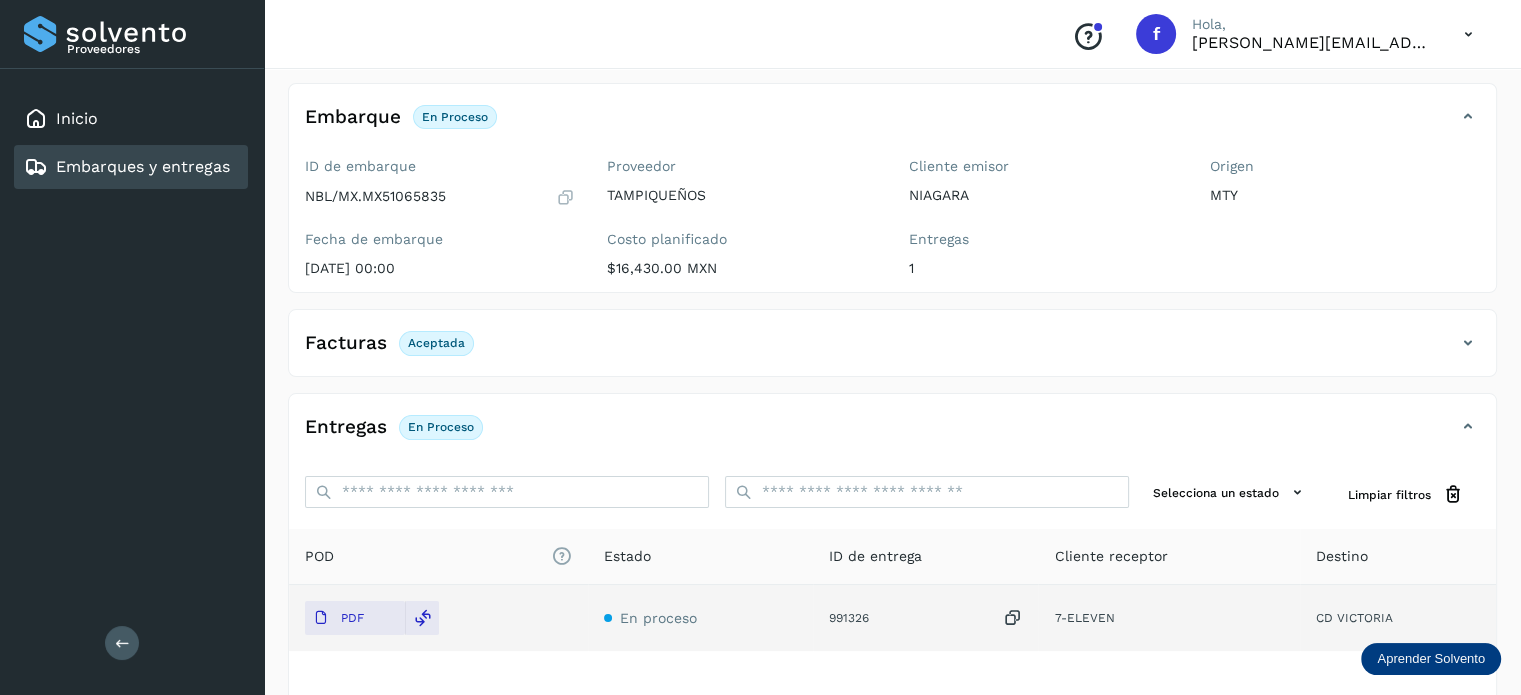 click on "Embarques y entregas" at bounding box center (143, 166) 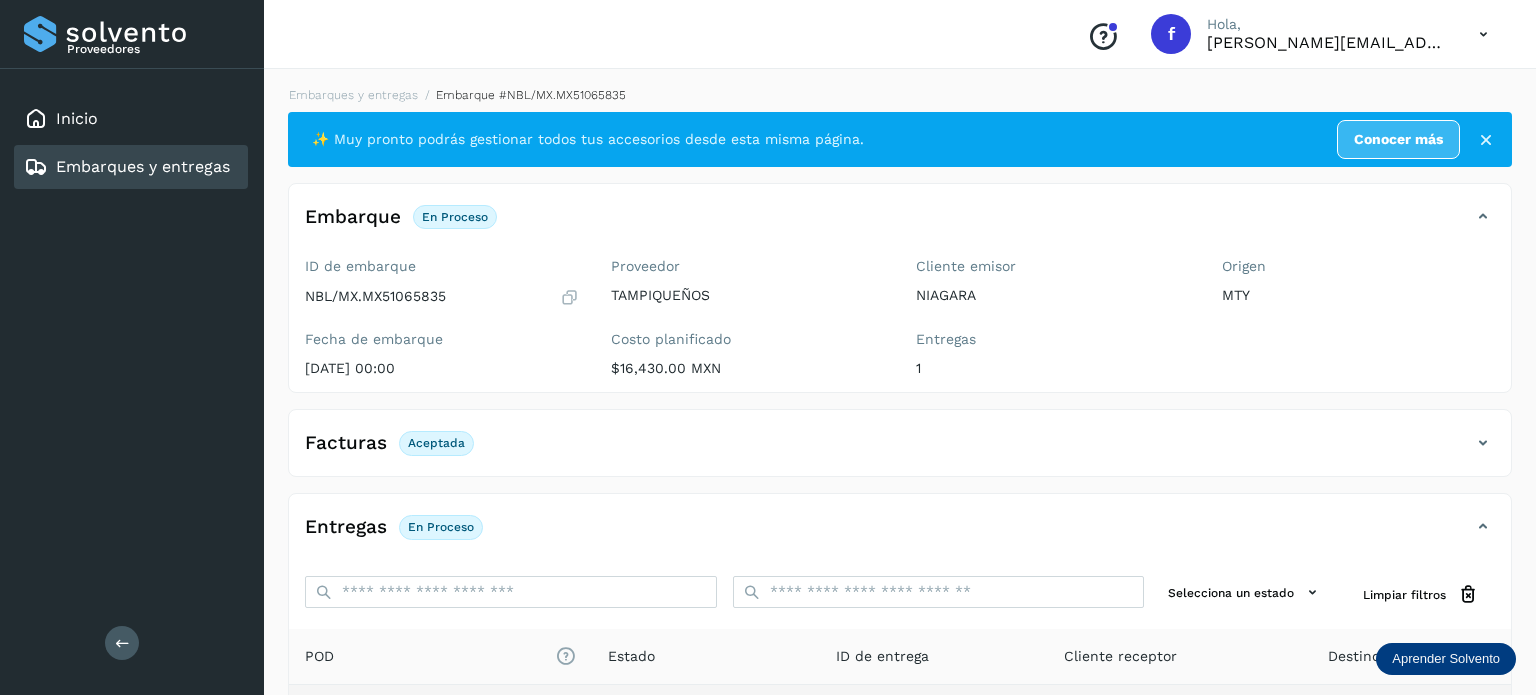 select on "**" 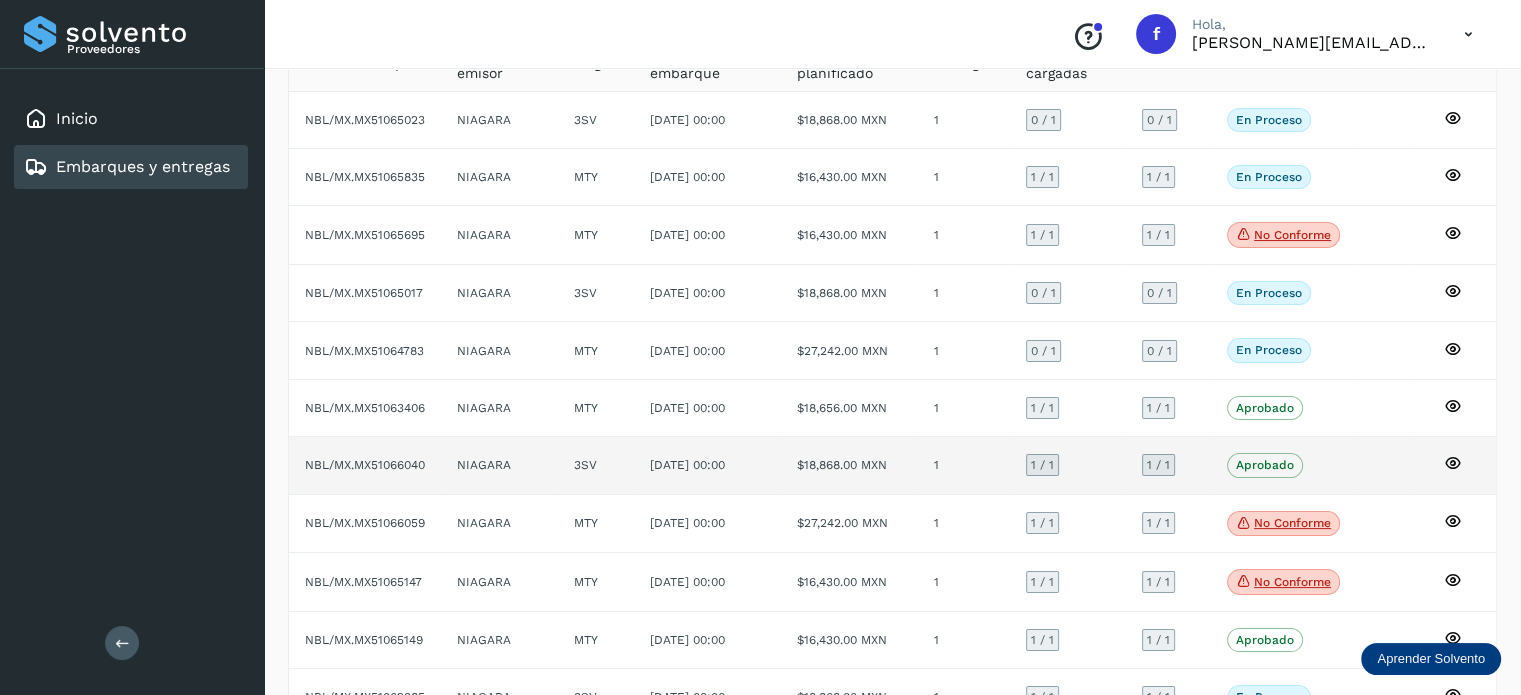 scroll, scrollTop: 200, scrollLeft: 0, axis: vertical 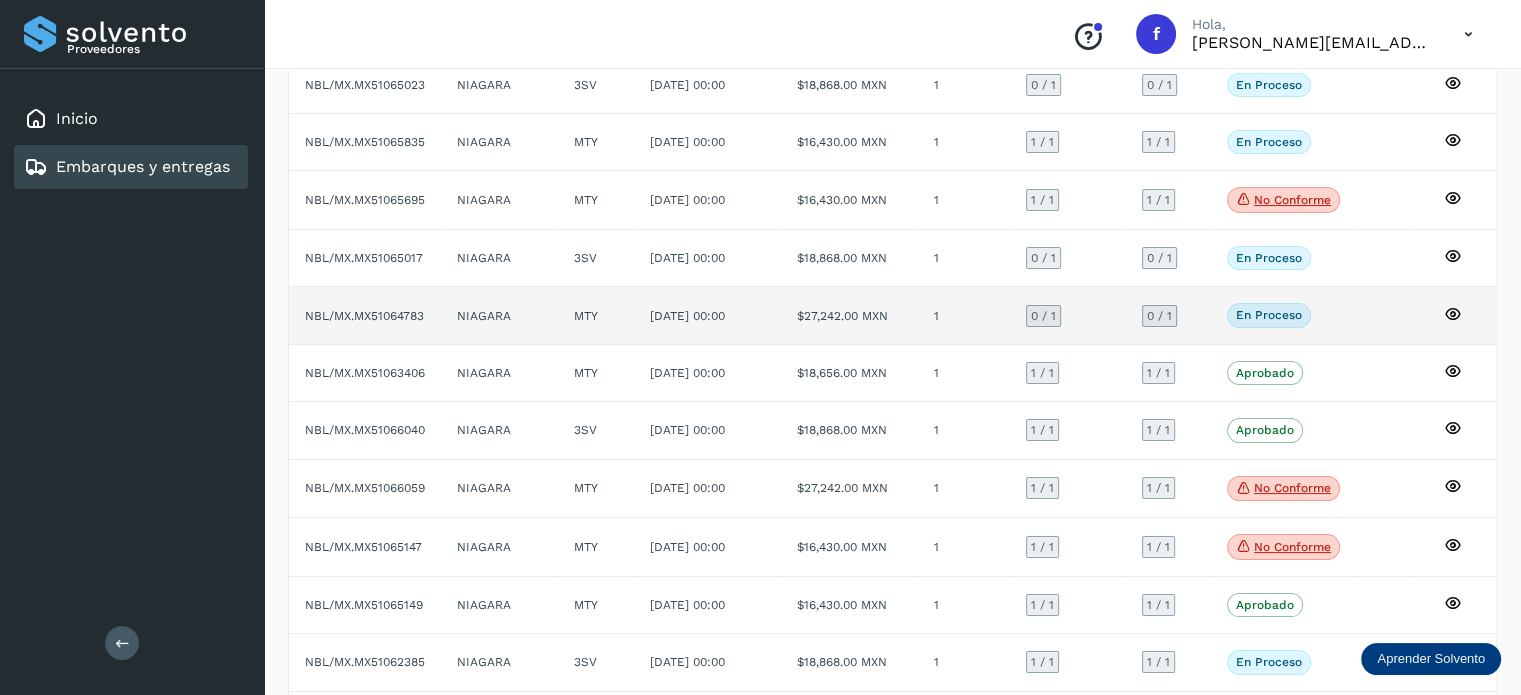 click on "NBL/MX.MX51064783" 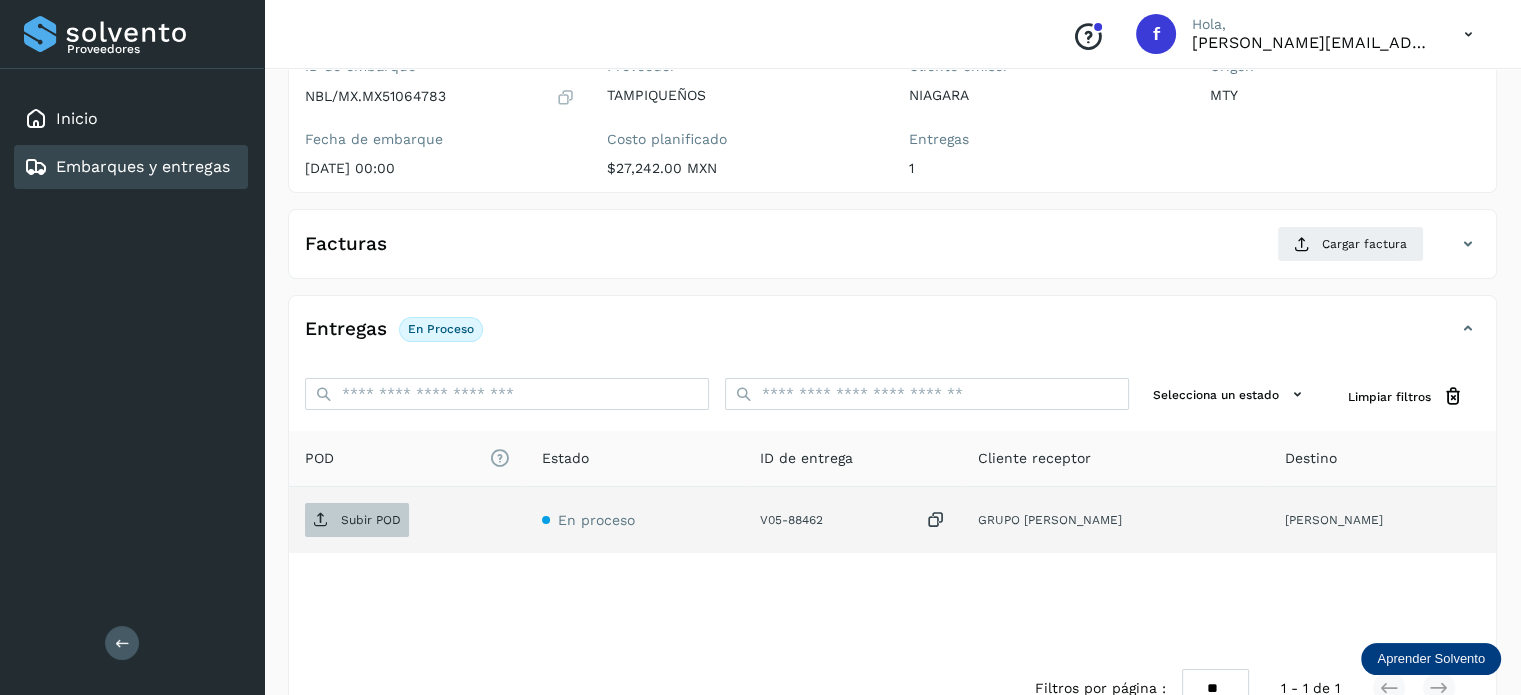 click on "Subir POD" at bounding box center (357, 520) 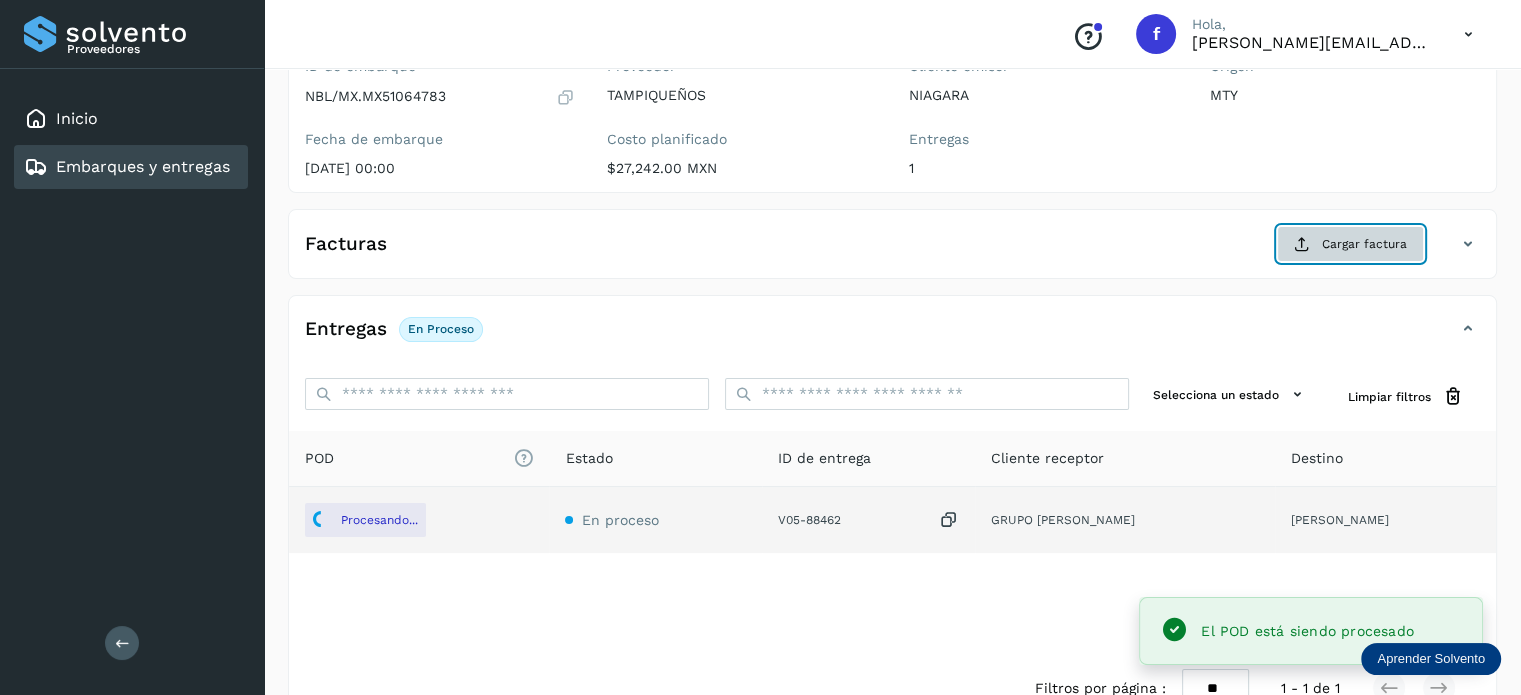 click on "Cargar factura" at bounding box center (1350, 244) 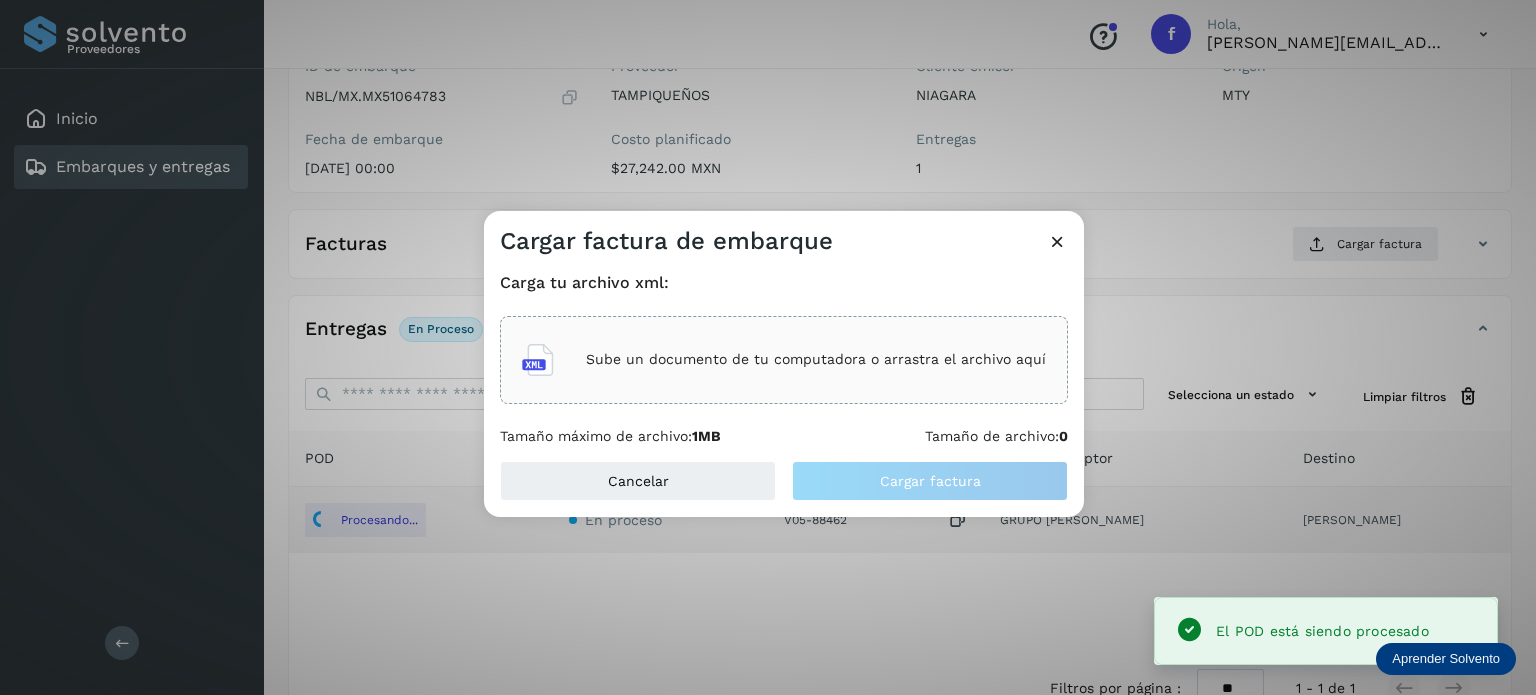 click on "Sube un documento de tu computadora o arrastra el archivo aquí" 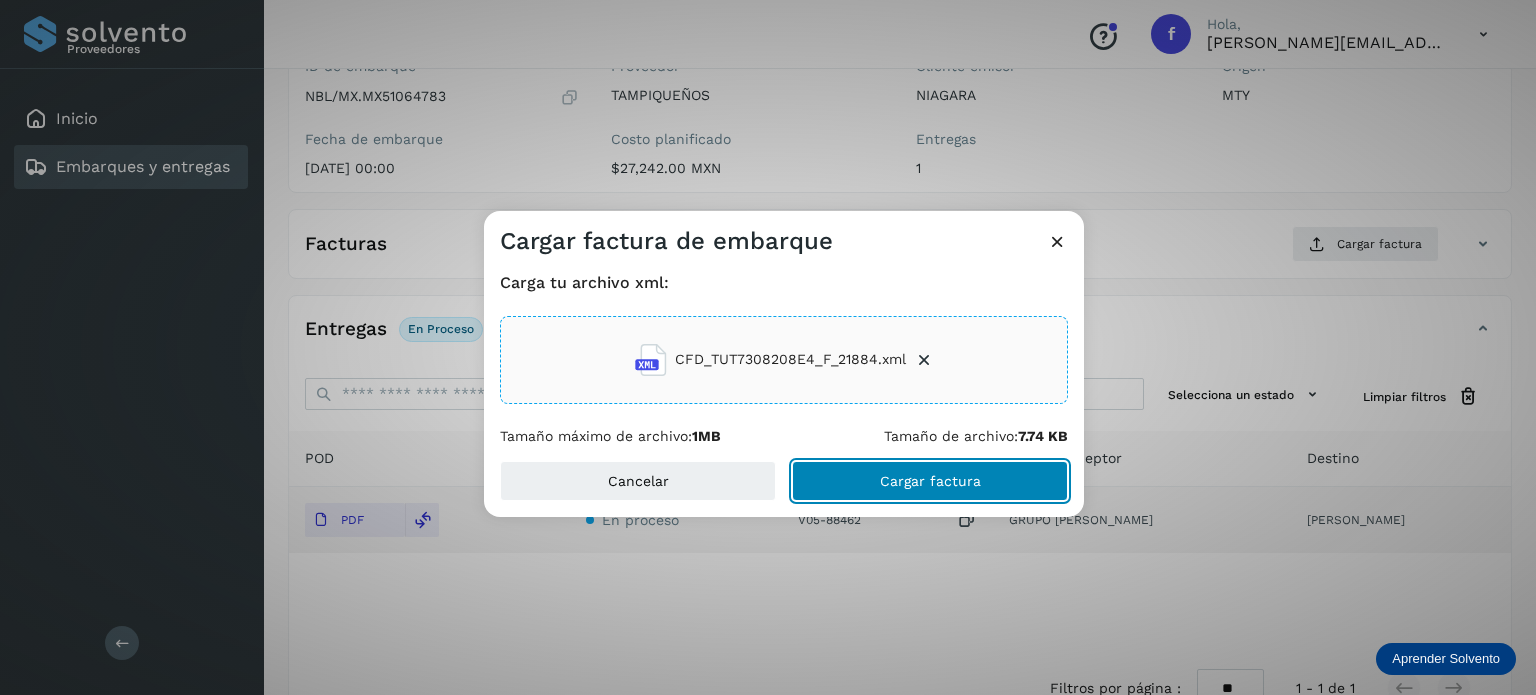 click on "Cargar factura" 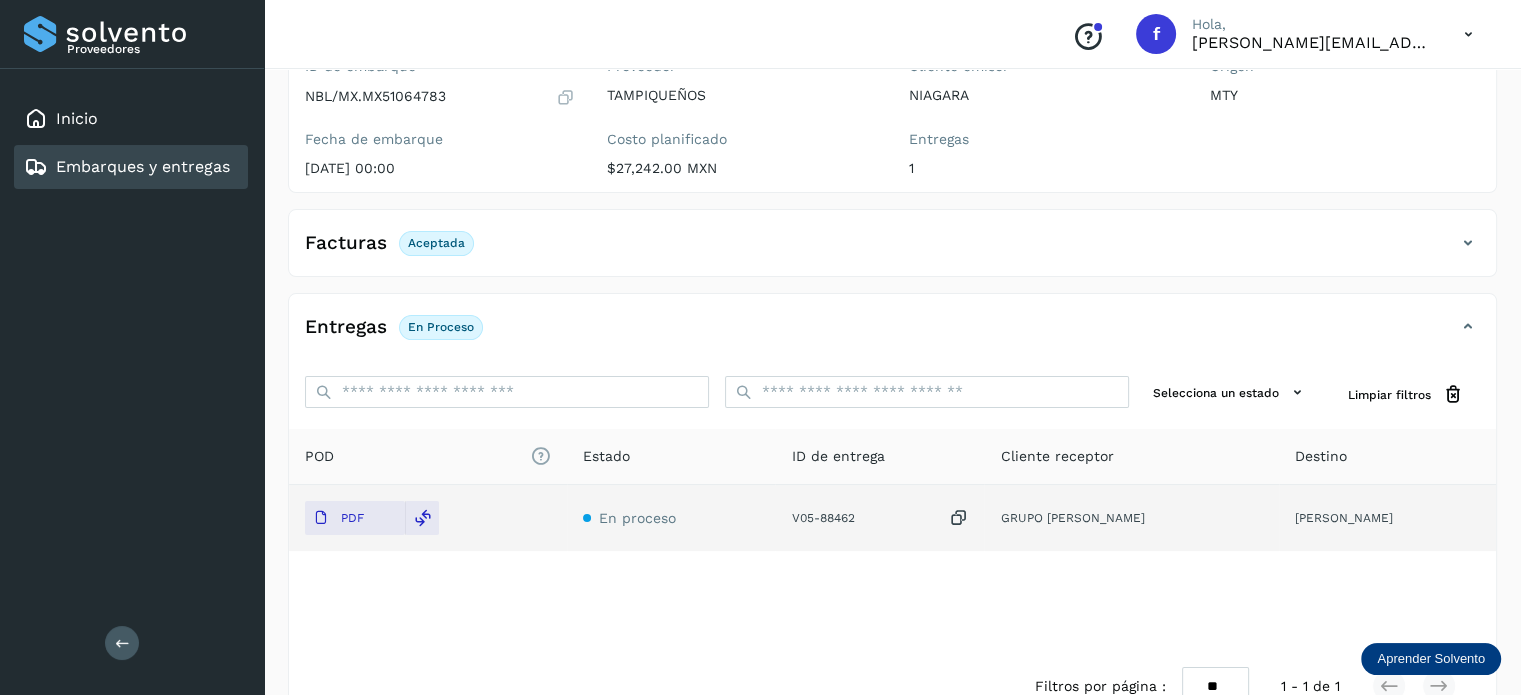 click on "Embarques y entregas" 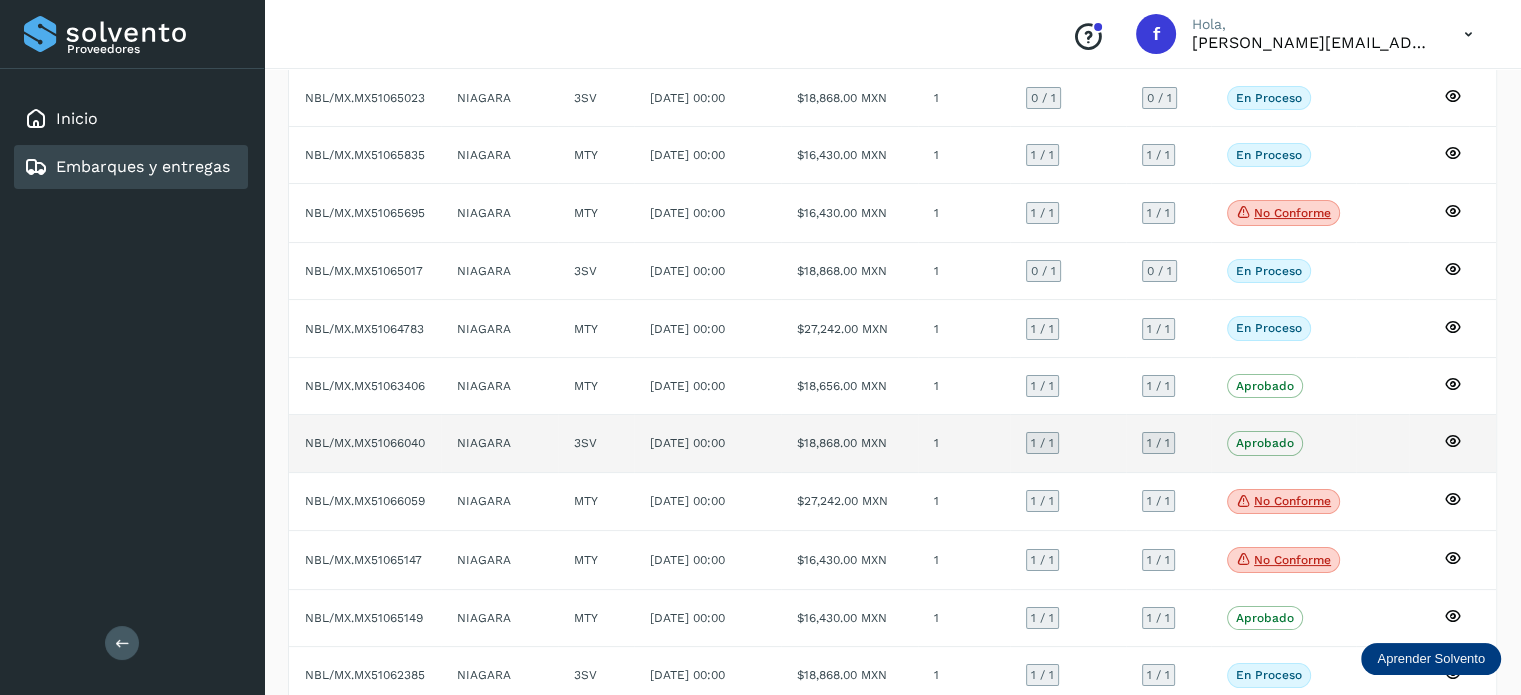 scroll, scrollTop: 200, scrollLeft: 0, axis: vertical 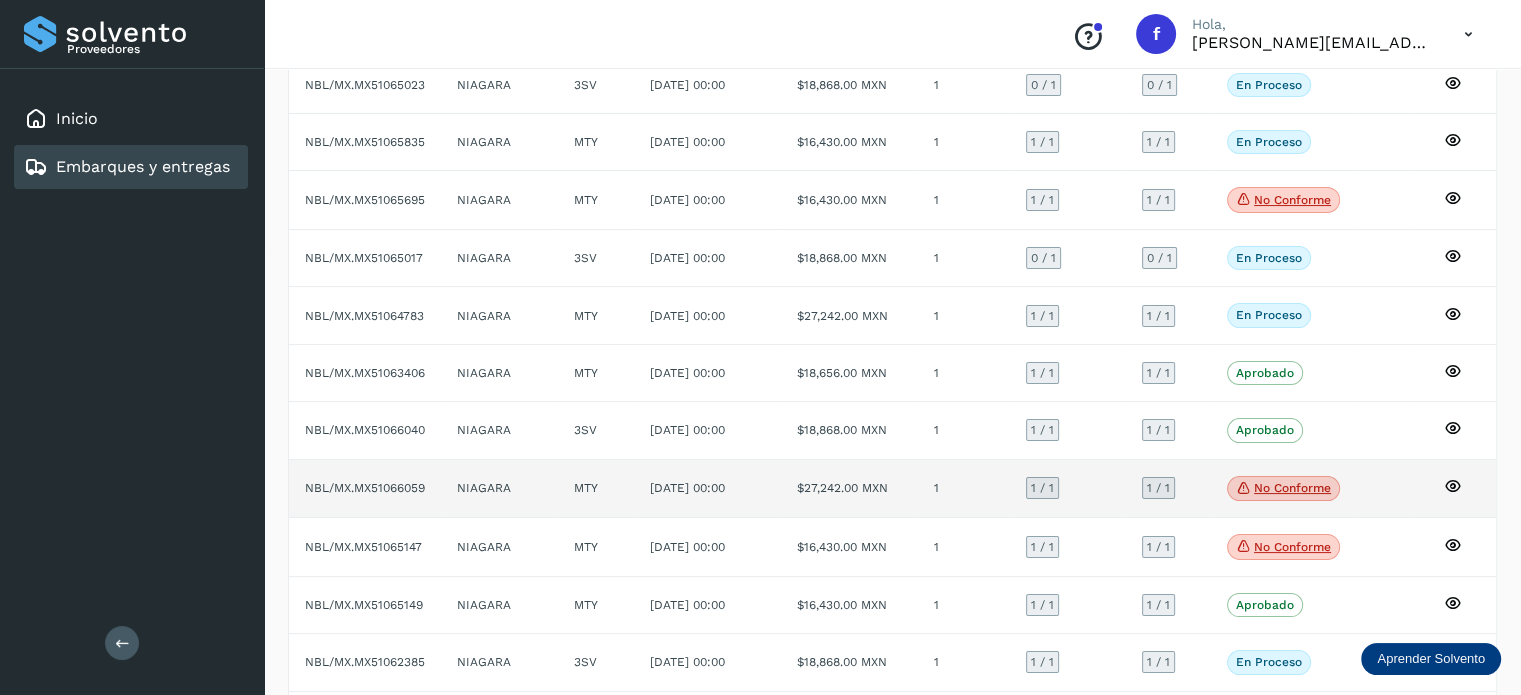 click on "No conforme" 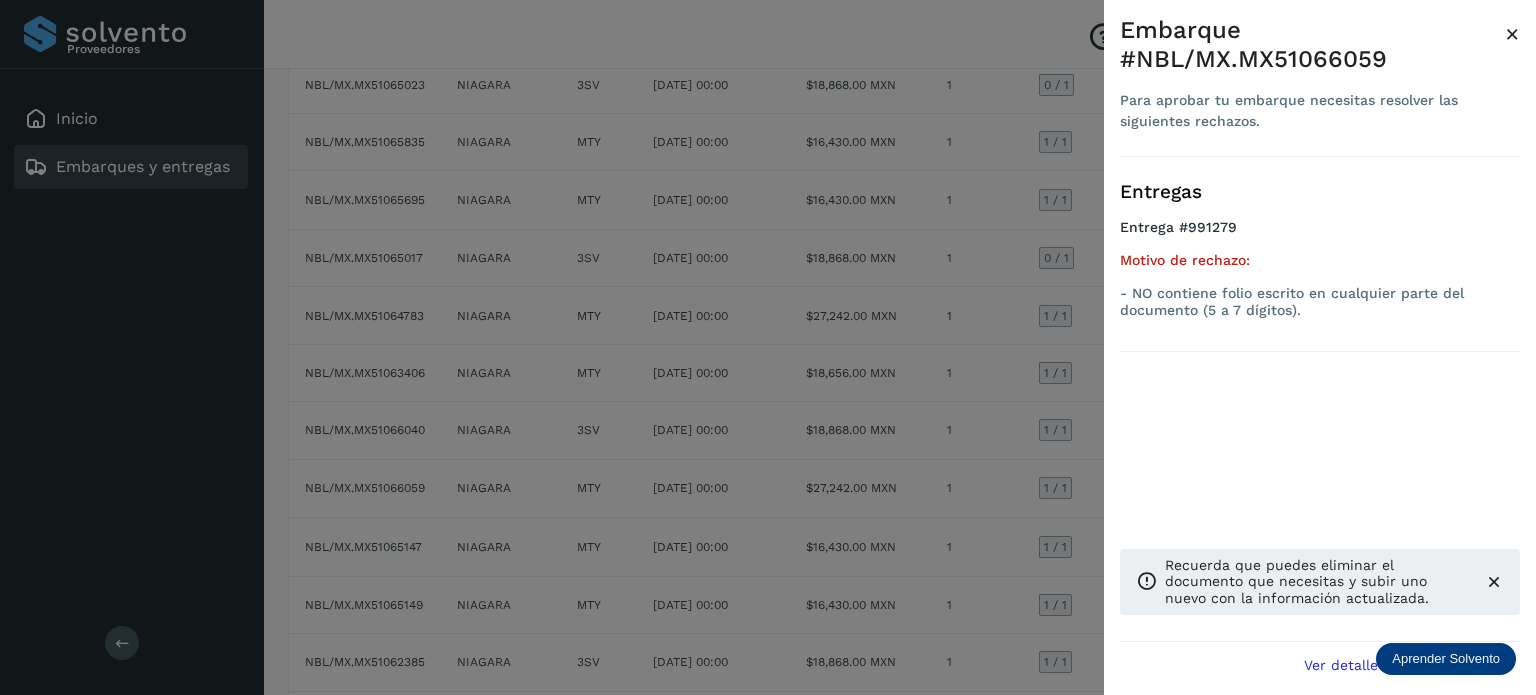 click at bounding box center (768, 347) 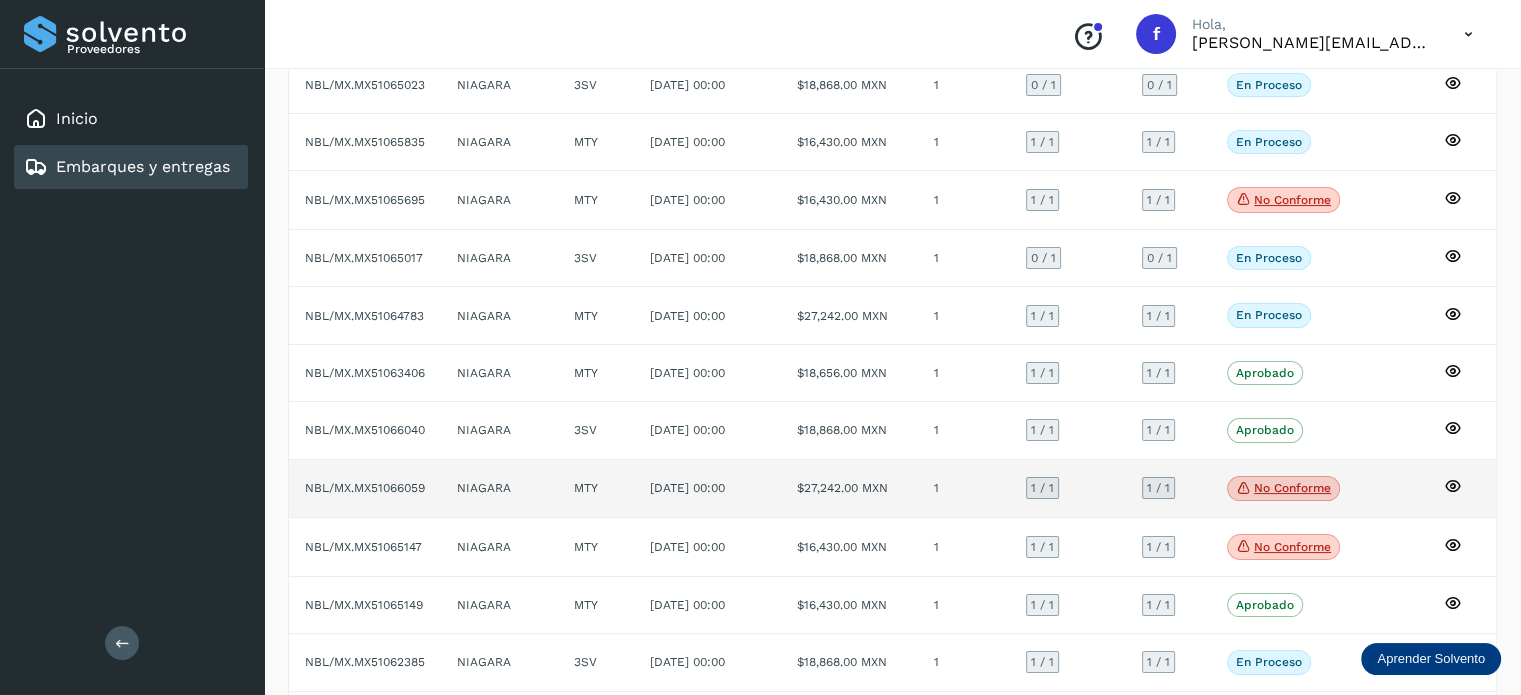 click on "NBL/MX.MX51066059" 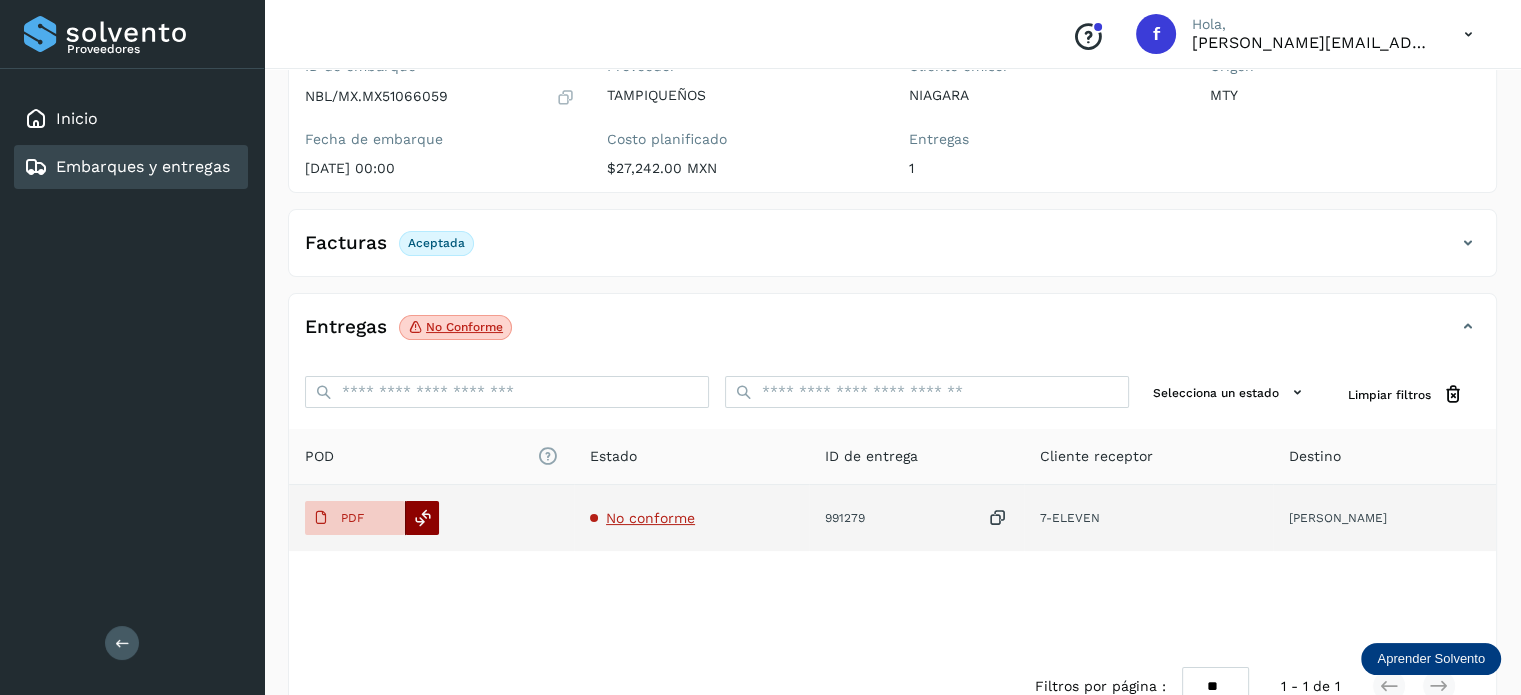 click at bounding box center (423, 518) 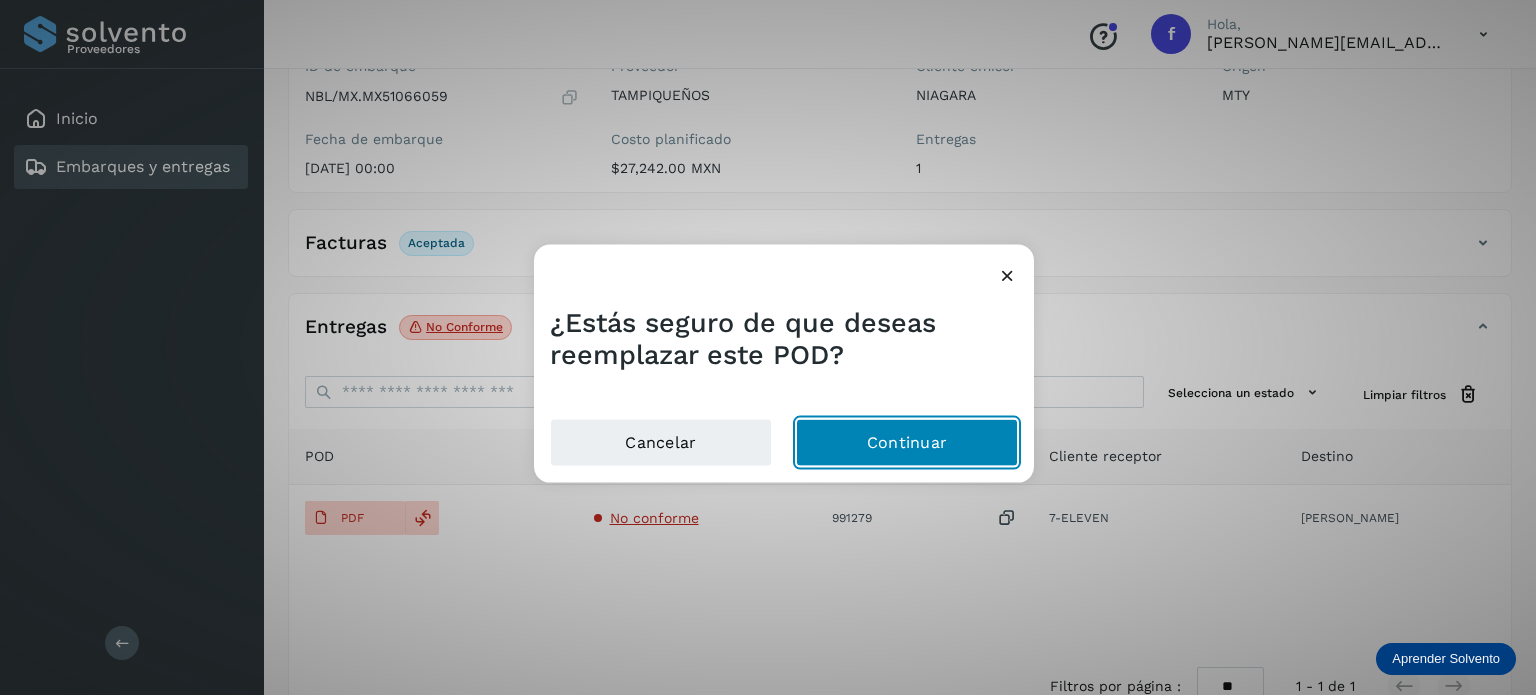click on "Continuar" 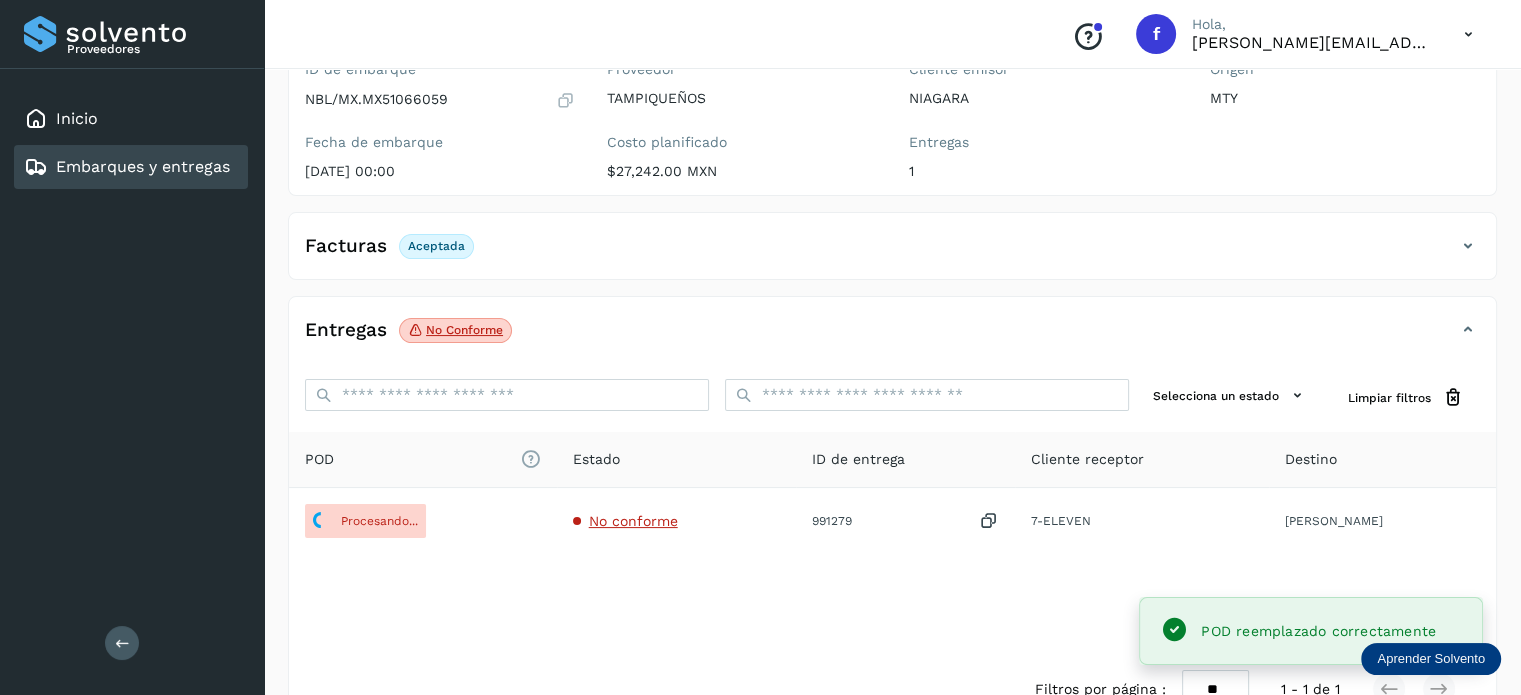 scroll, scrollTop: 200, scrollLeft: 0, axis: vertical 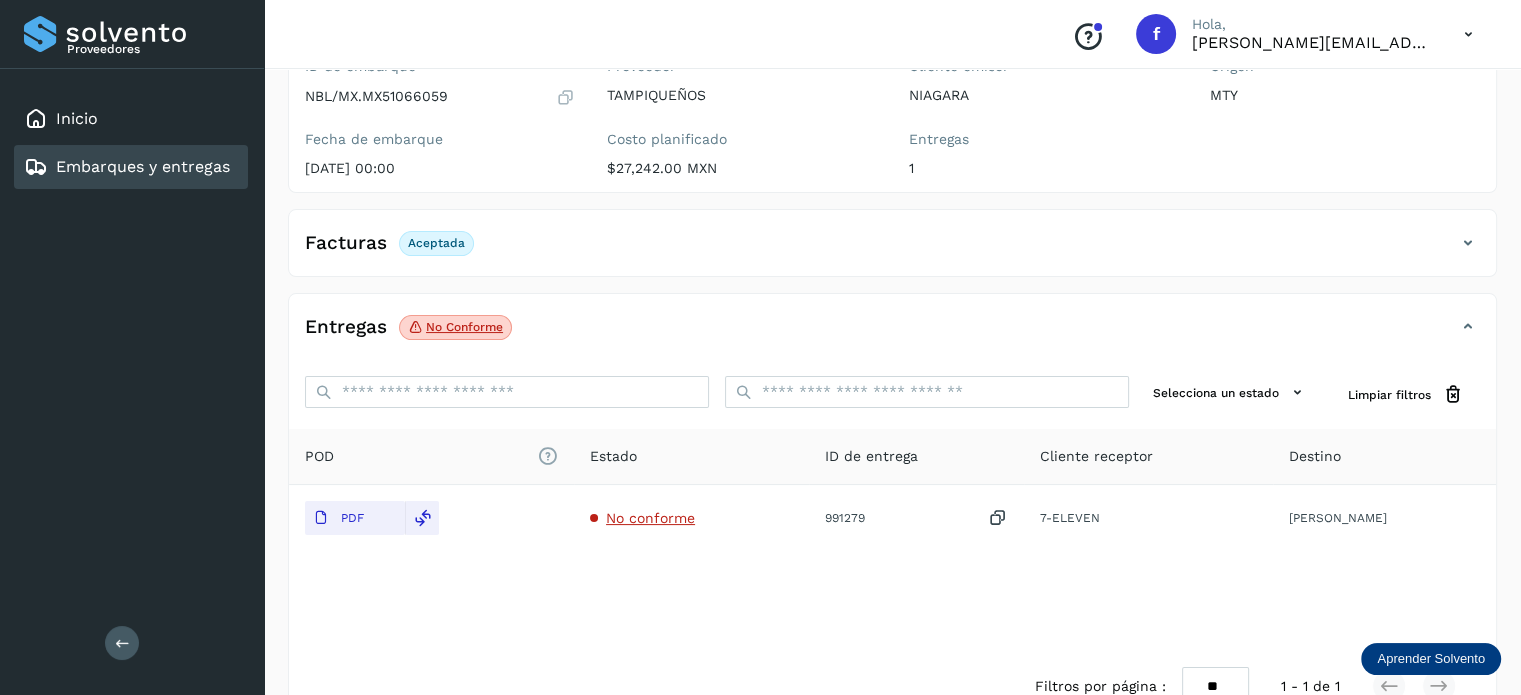 click on "Embarques y entregas" at bounding box center (143, 166) 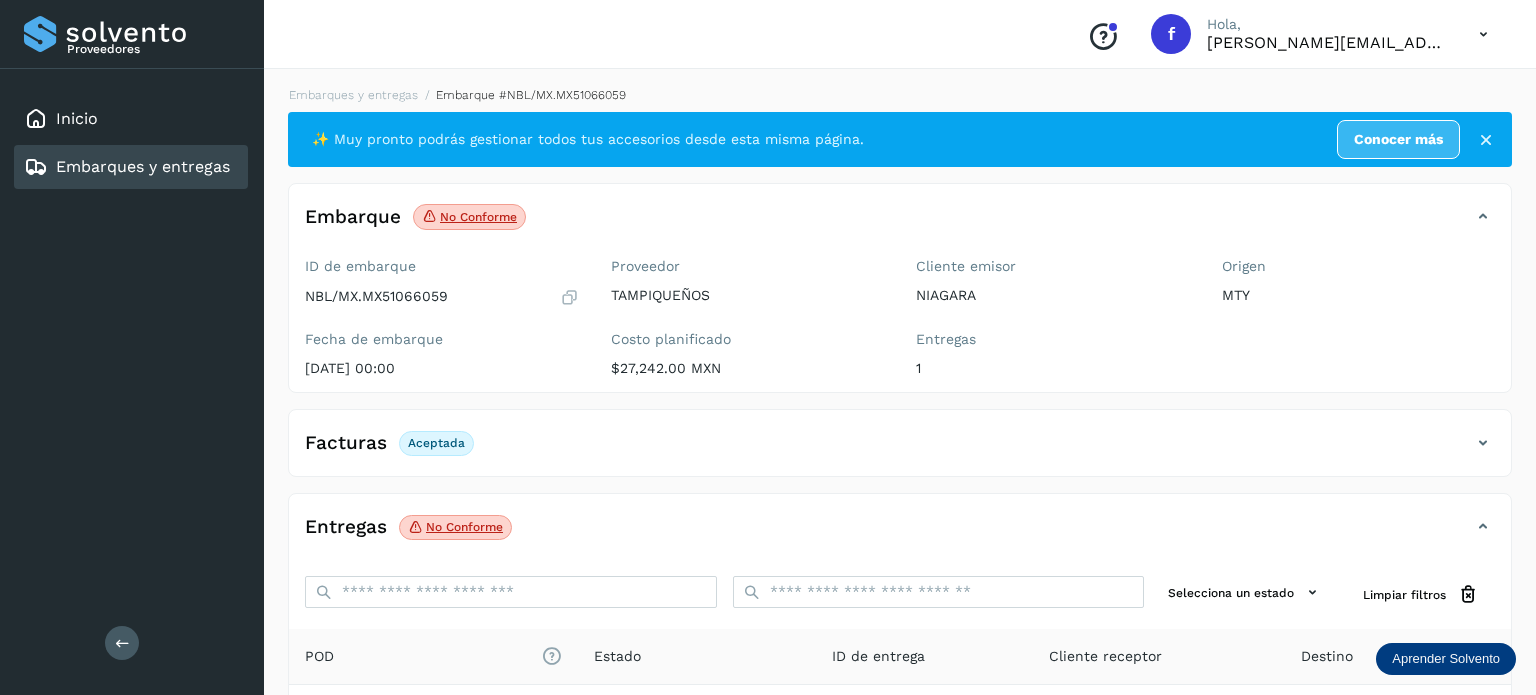 select on "**" 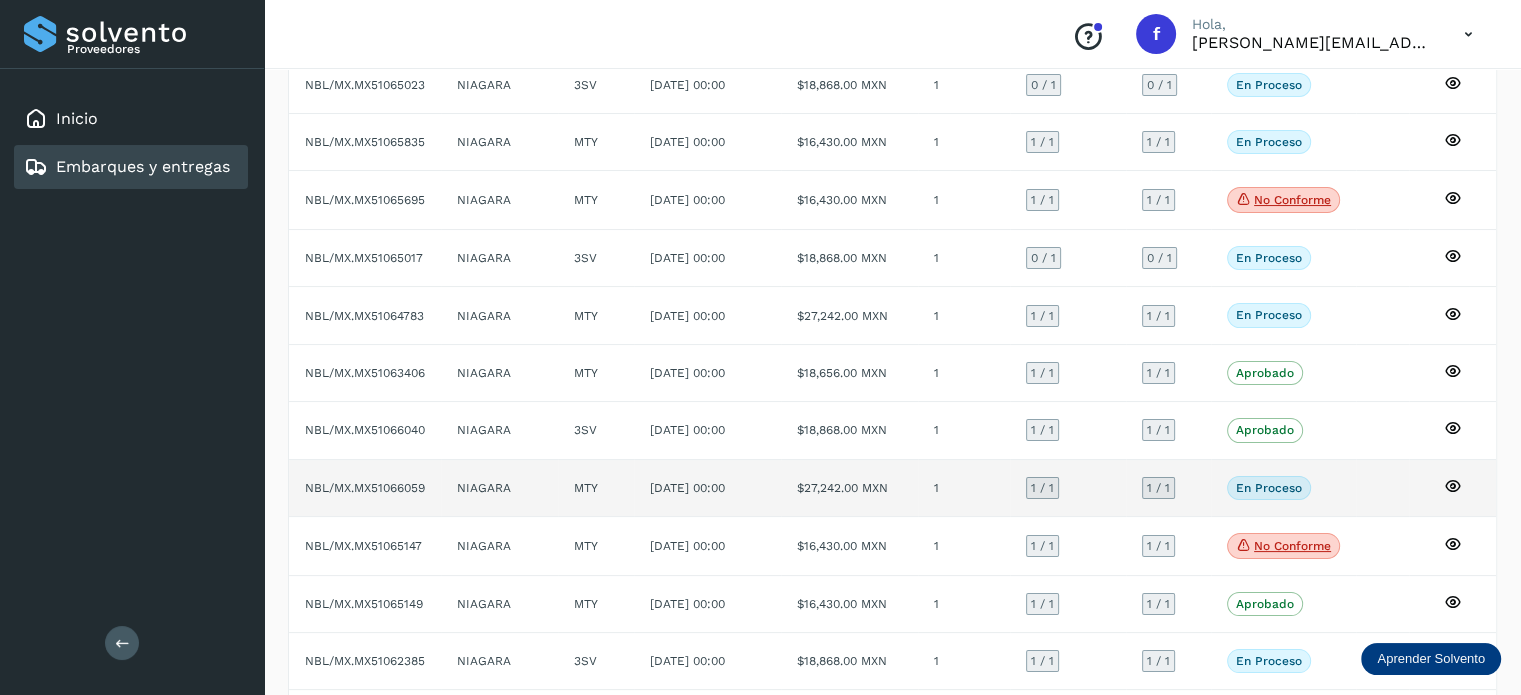 scroll, scrollTop: 200, scrollLeft: 0, axis: vertical 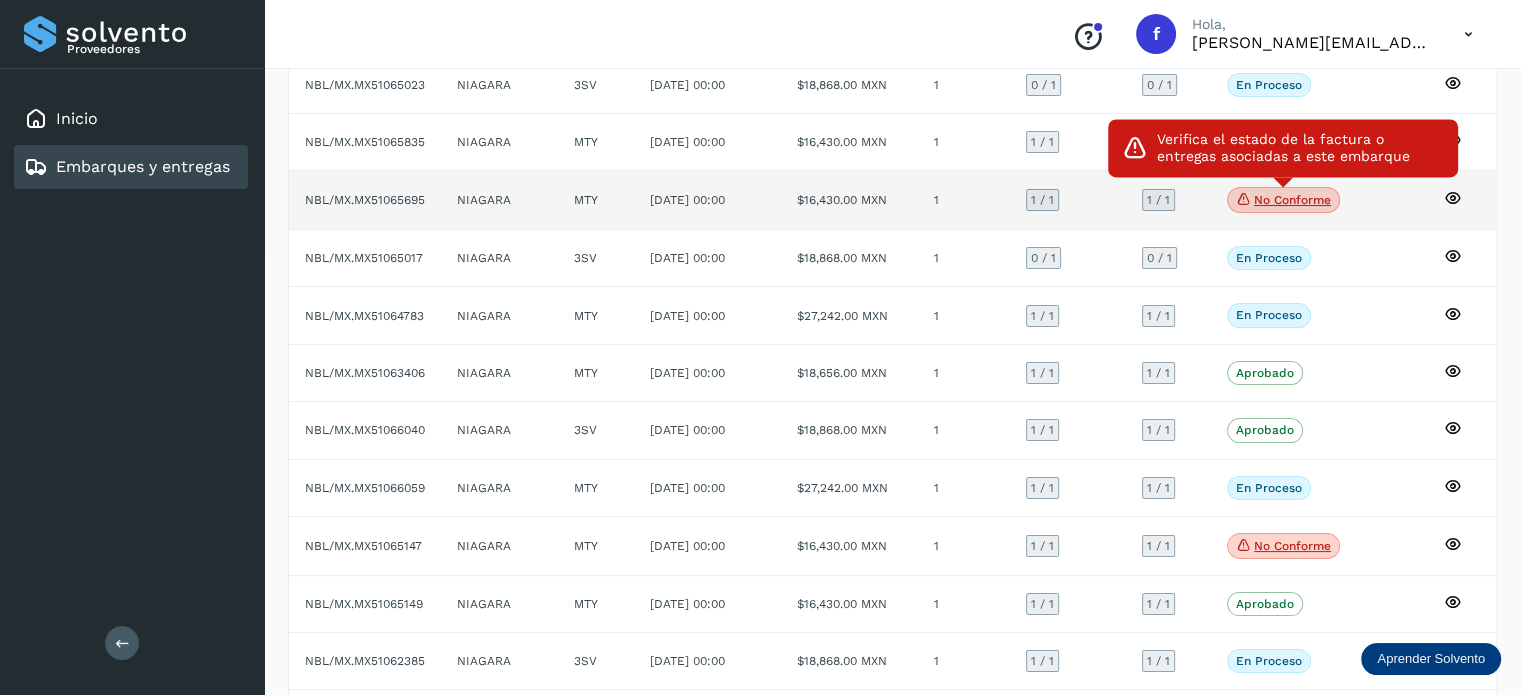 click on "No conforme" 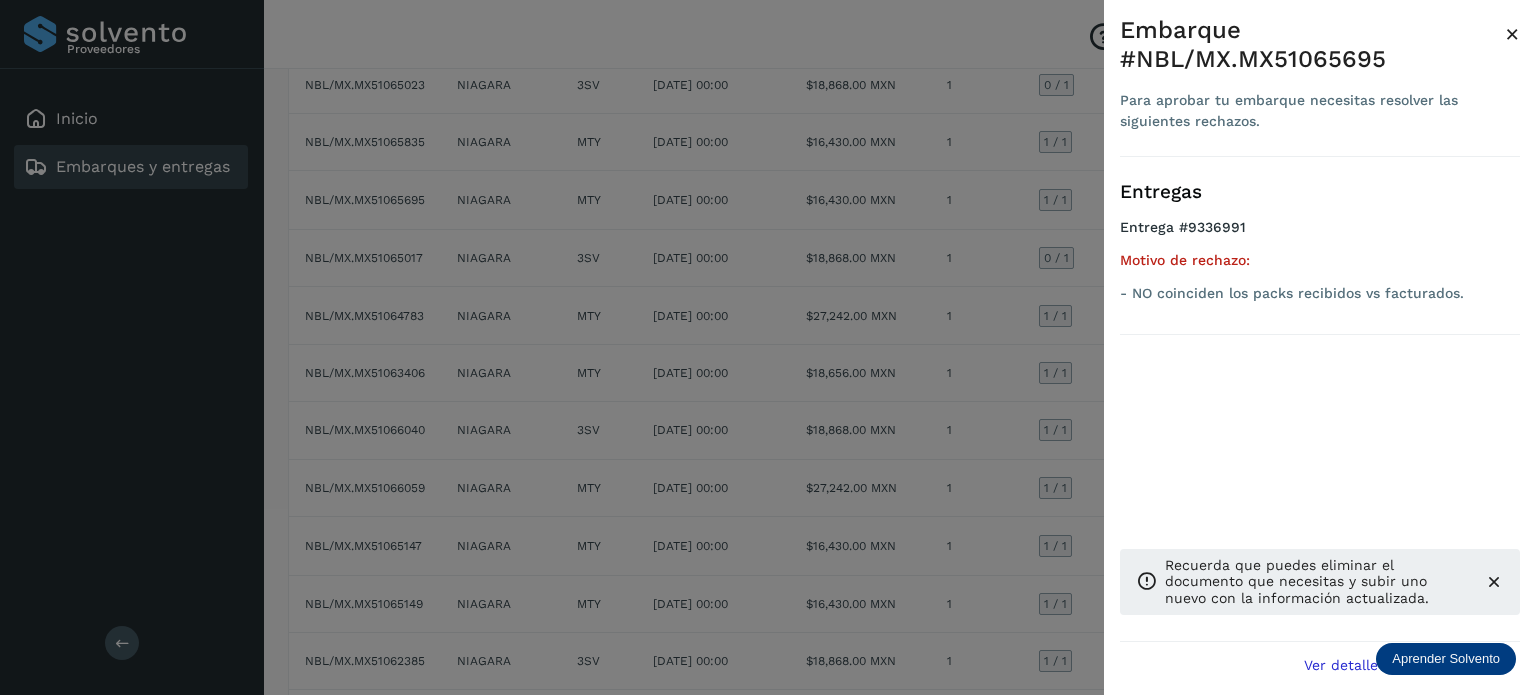 click at bounding box center [768, 347] 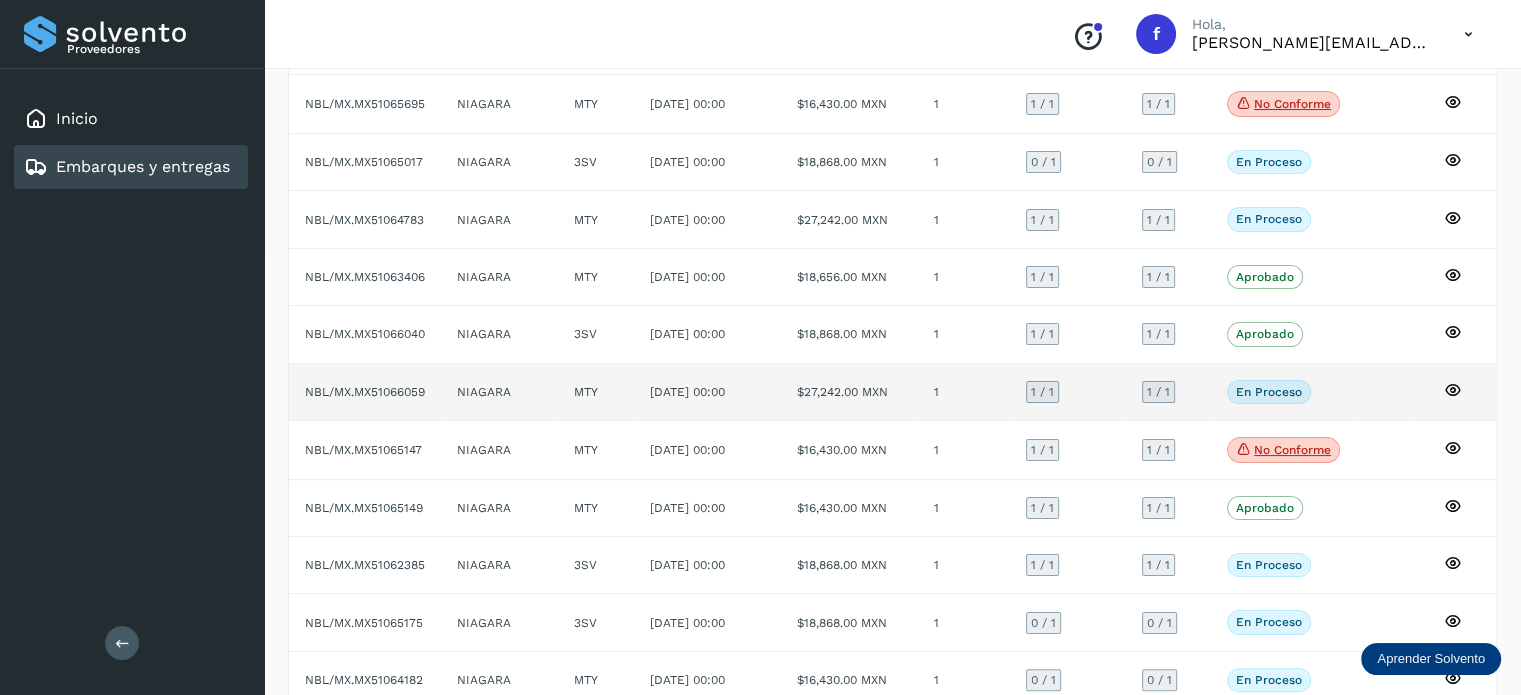 scroll, scrollTop: 200, scrollLeft: 0, axis: vertical 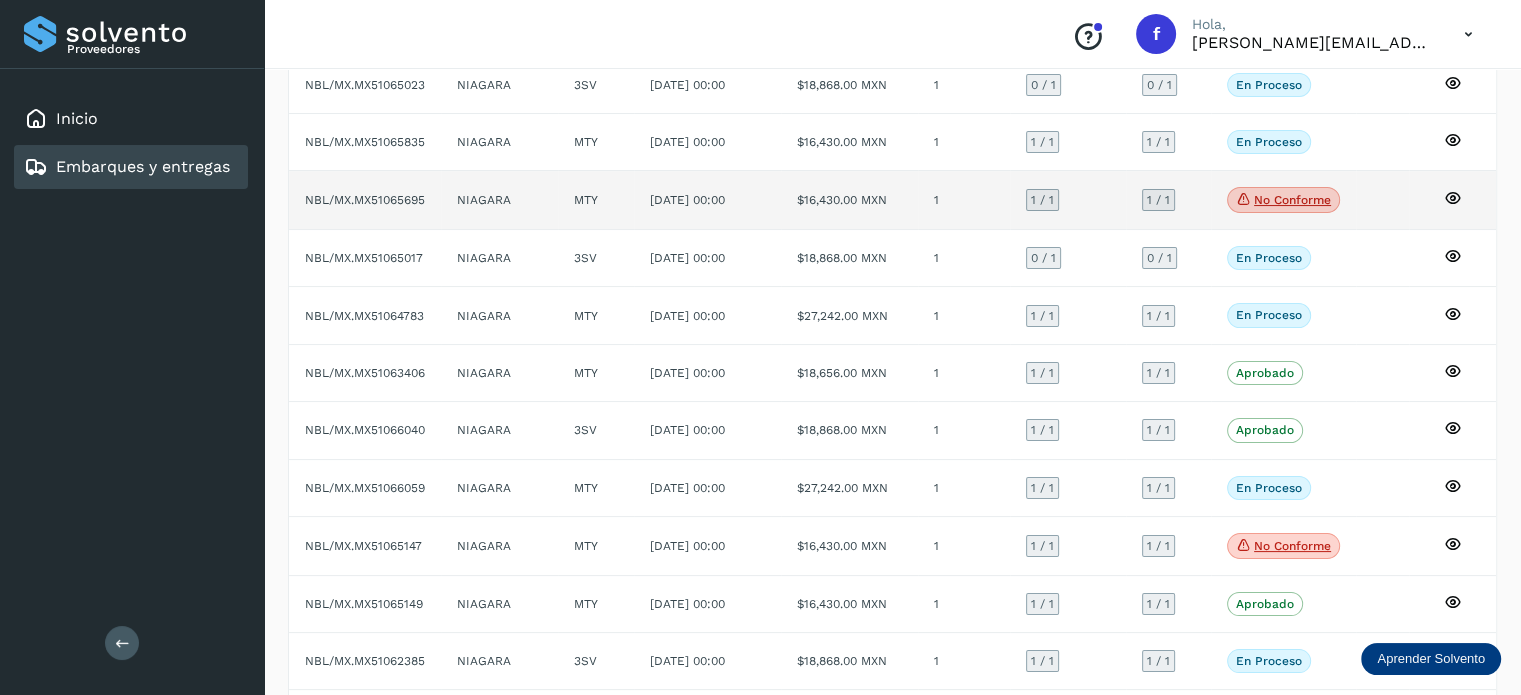 click on "No conforme" at bounding box center (1283, 200) 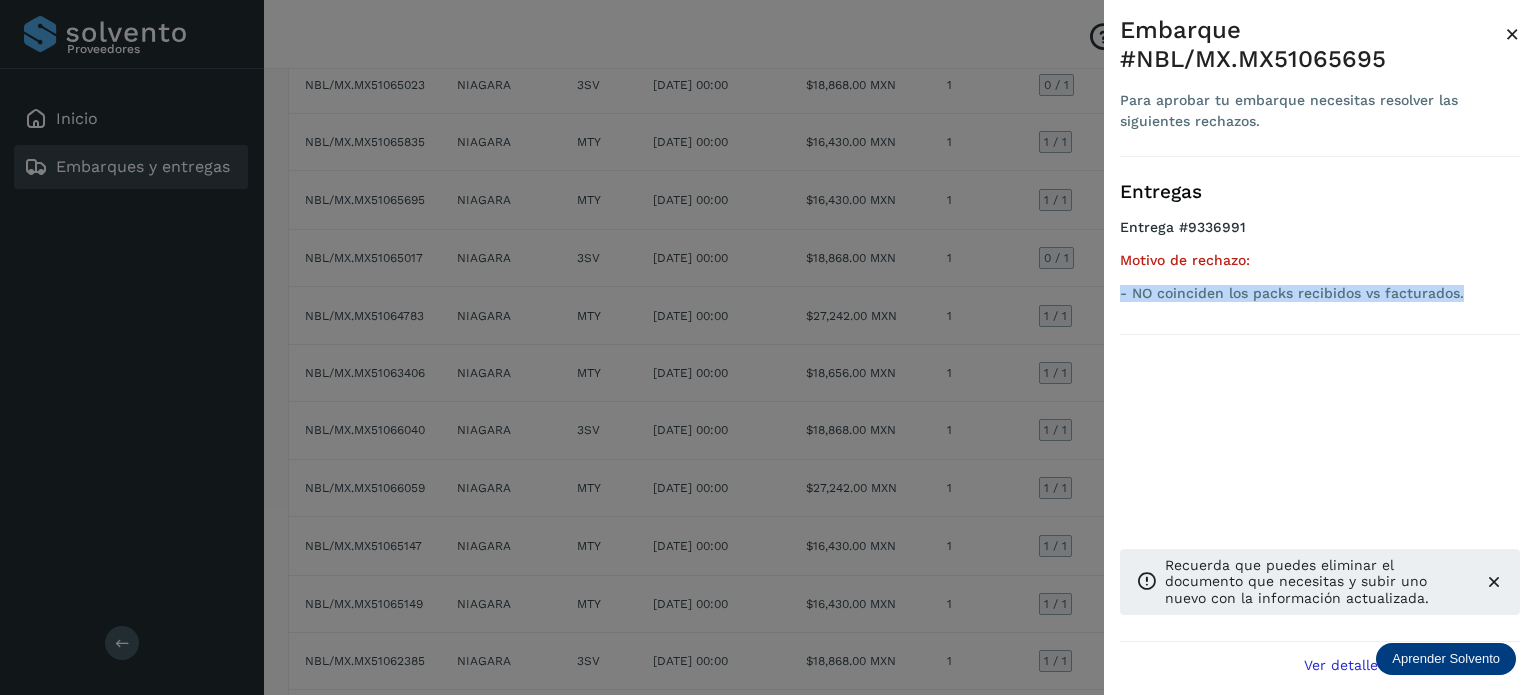 drag, startPoint x: 1410, startPoint y: 299, endPoint x: 1109, endPoint y: 328, distance: 302.39377 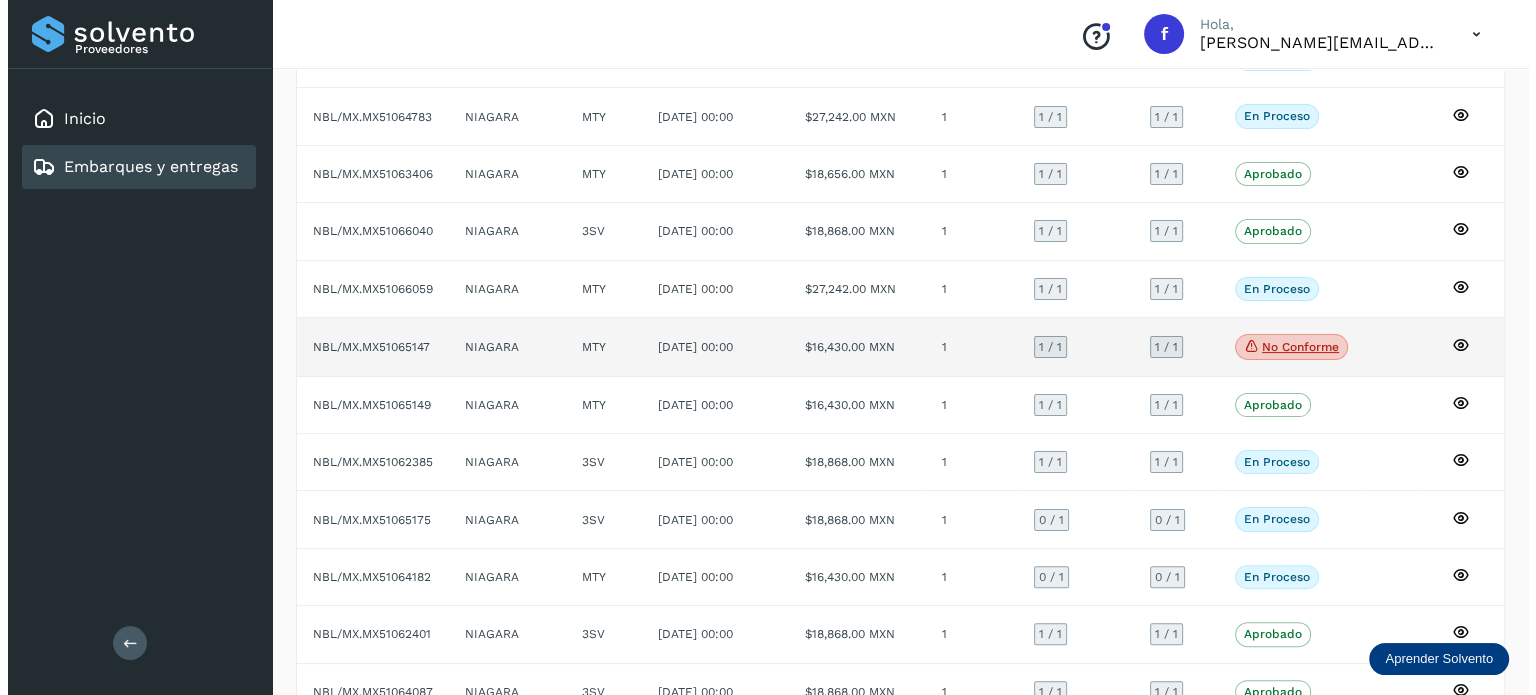 scroll, scrollTop: 400, scrollLeft: 0, axis: vertical 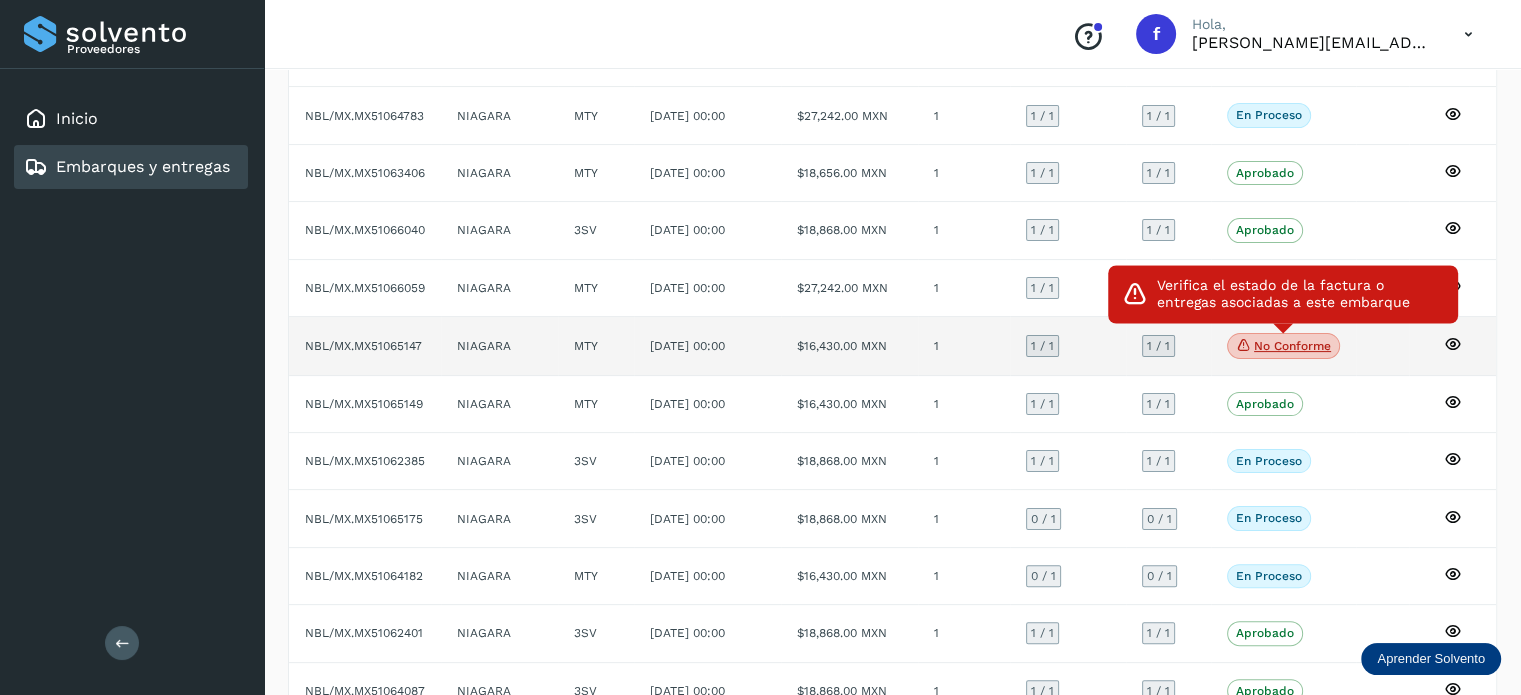 click on "No conforme" at bounding box center (1283, 346) 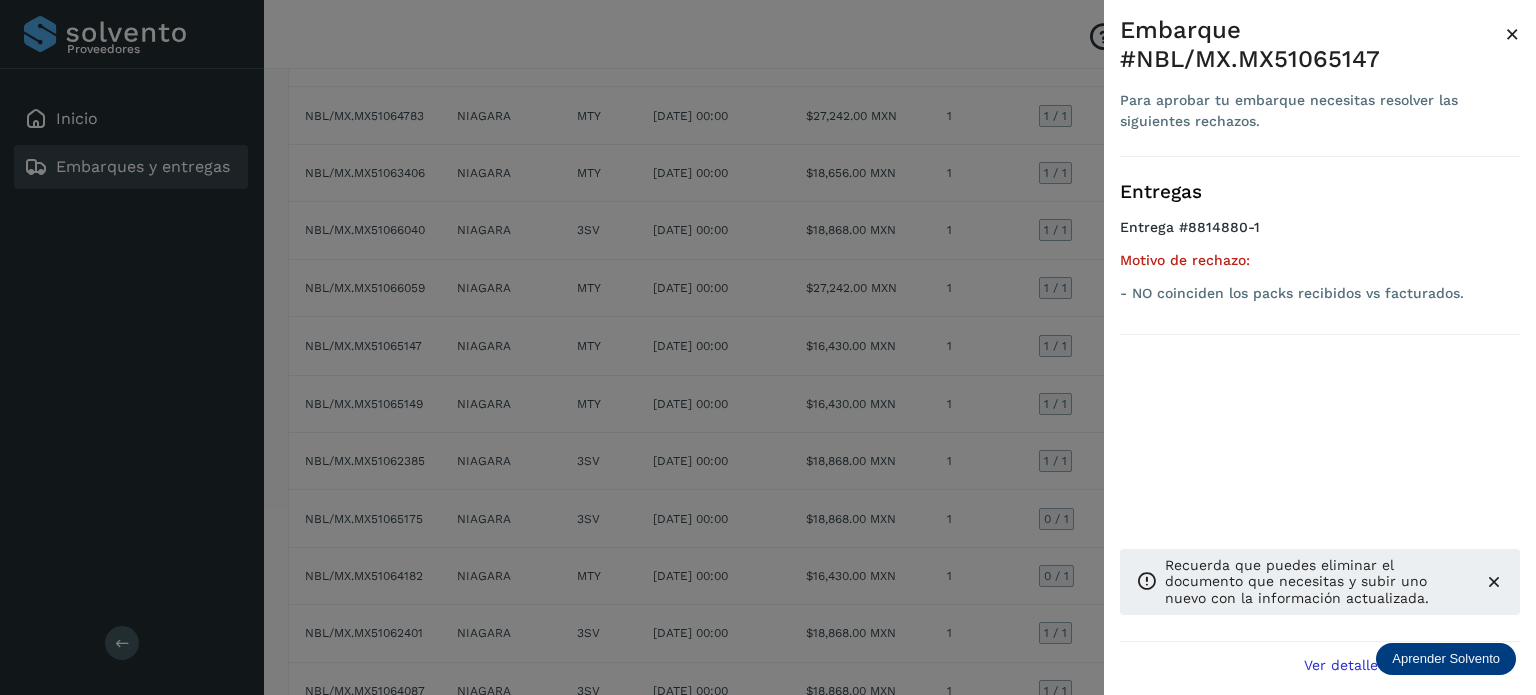 click at bounding box center (768, 347) 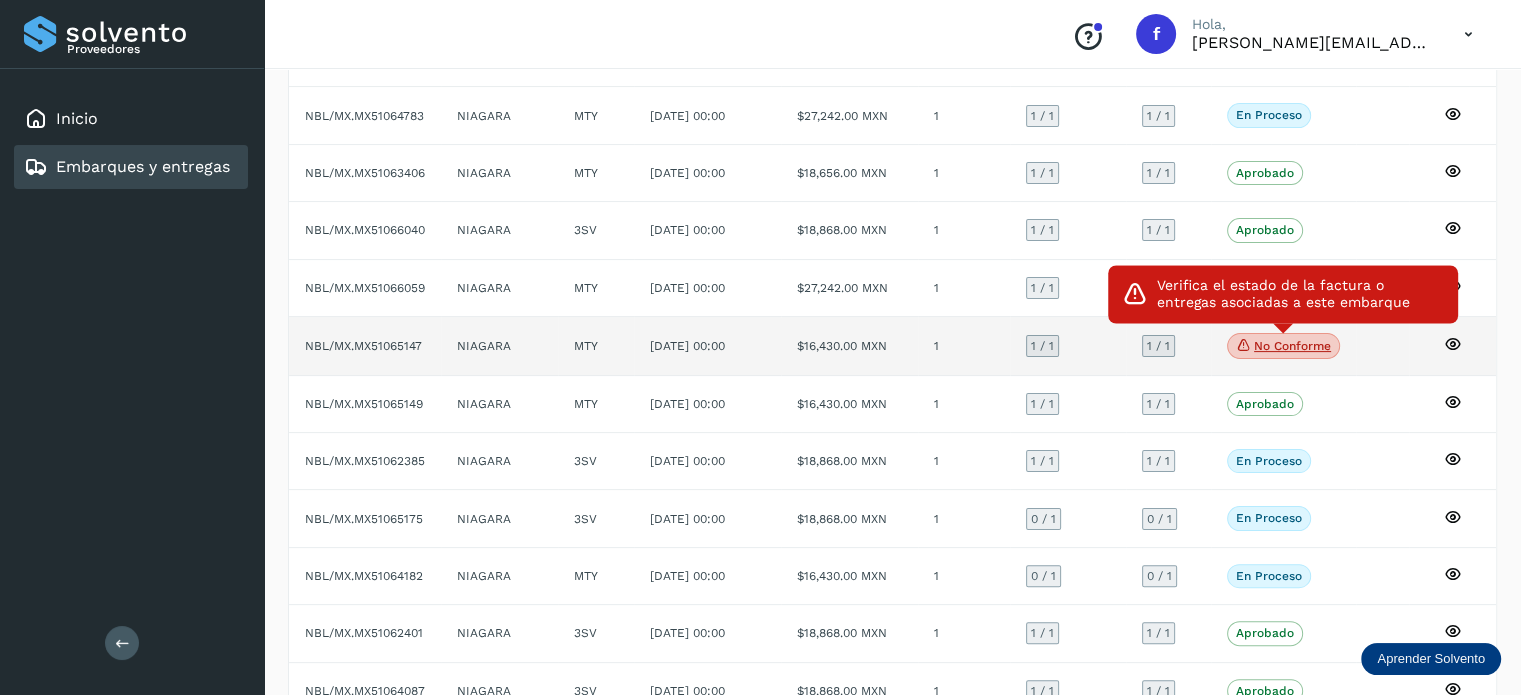 click 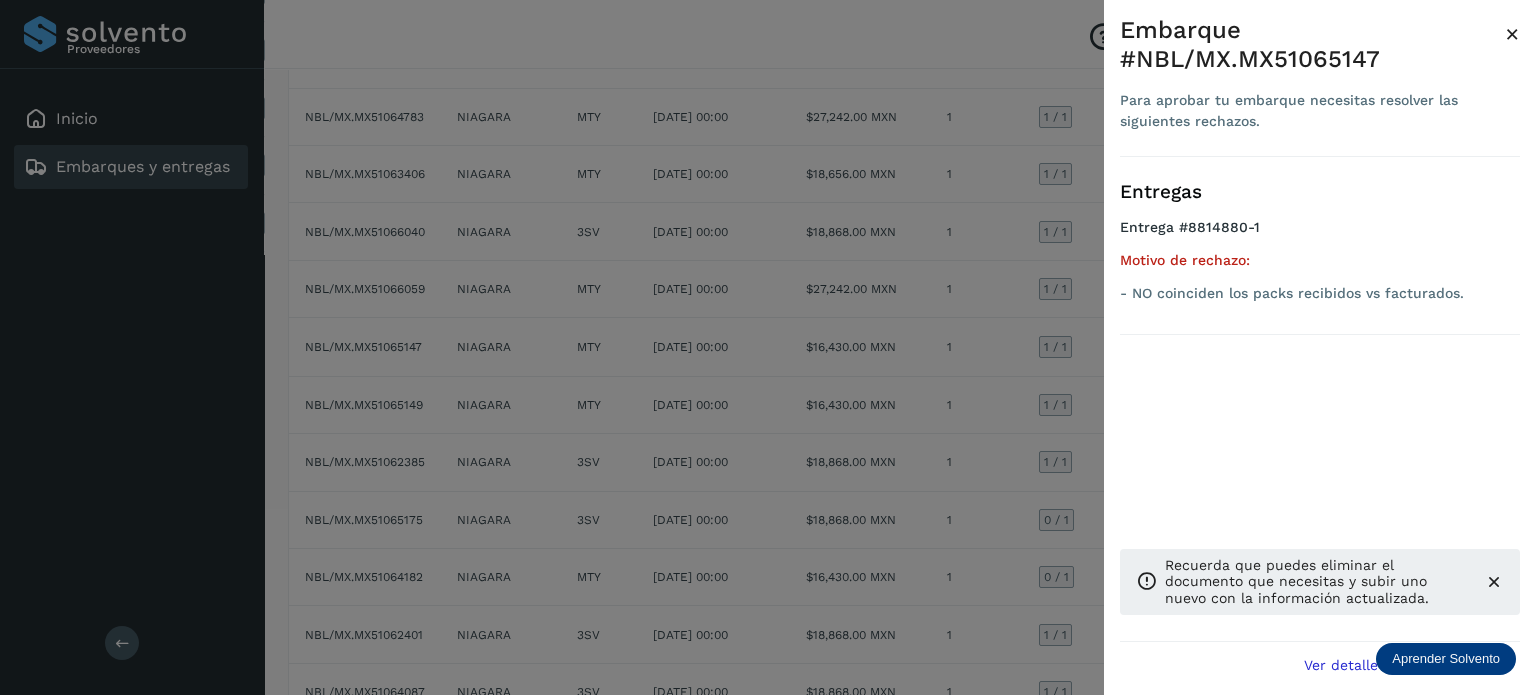 scroll, scrollTop: 402, scrollLeft: 0, axis: vertical 